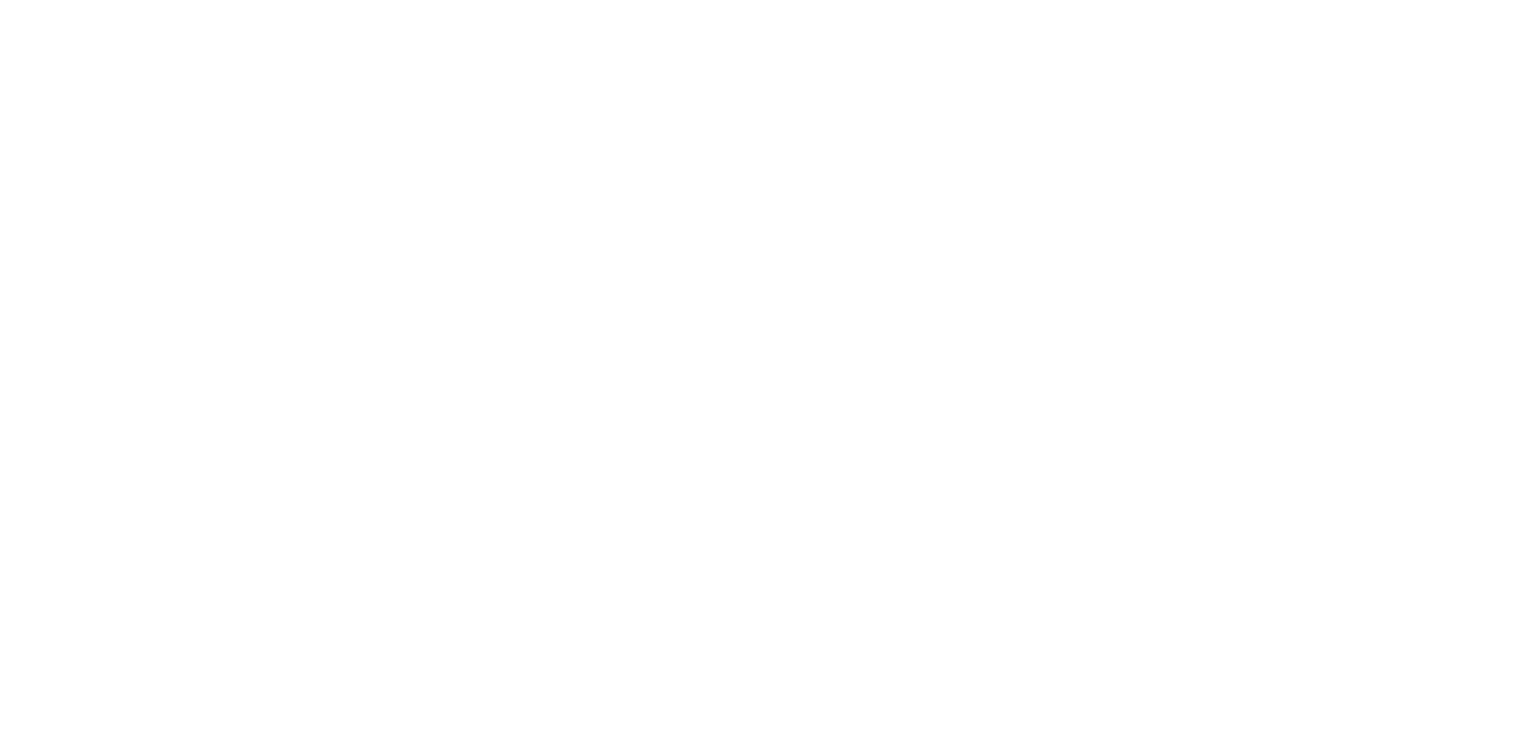 scroll, scrollTop: 0, scrollLeft: 0, axis: both 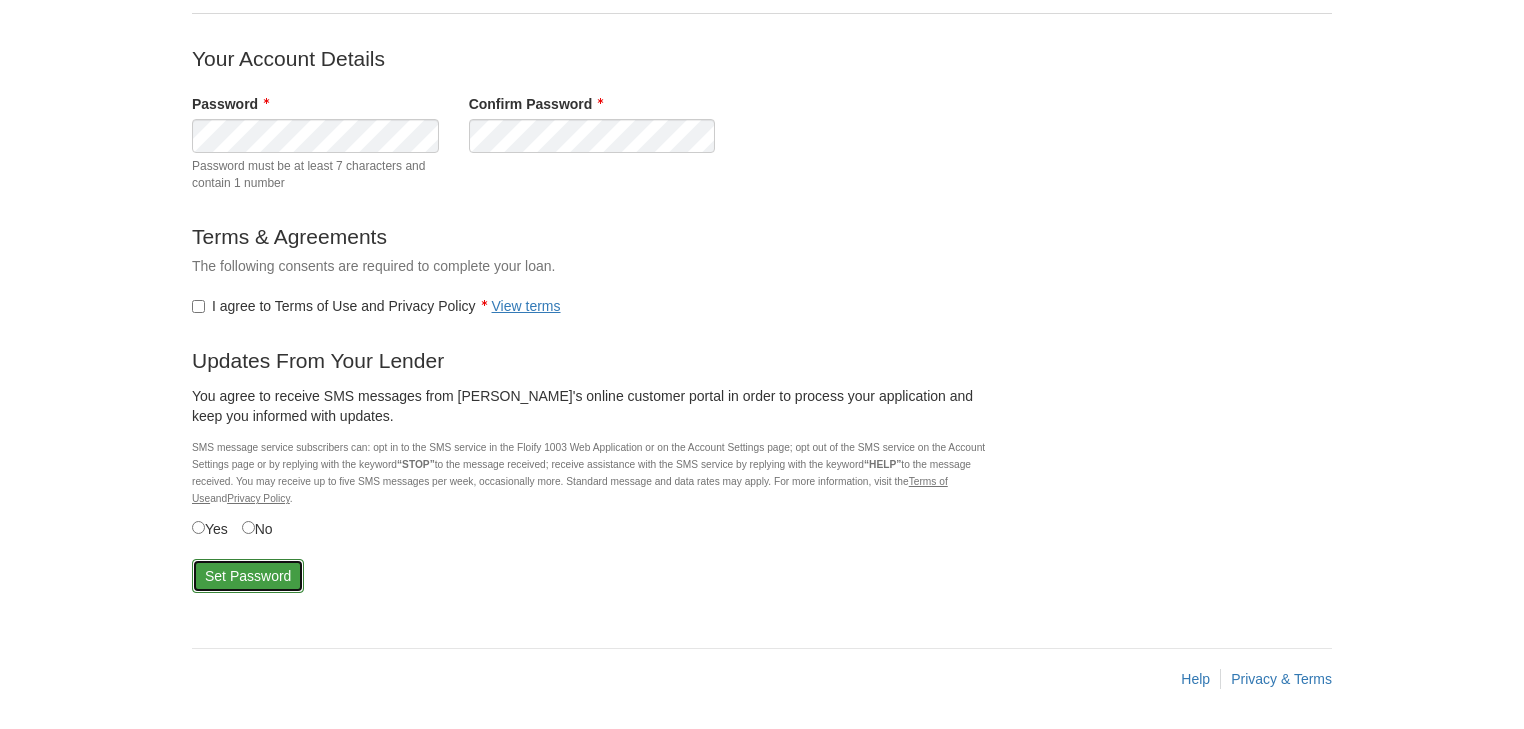 click on "Set Password" at bounding box center [248, 576] 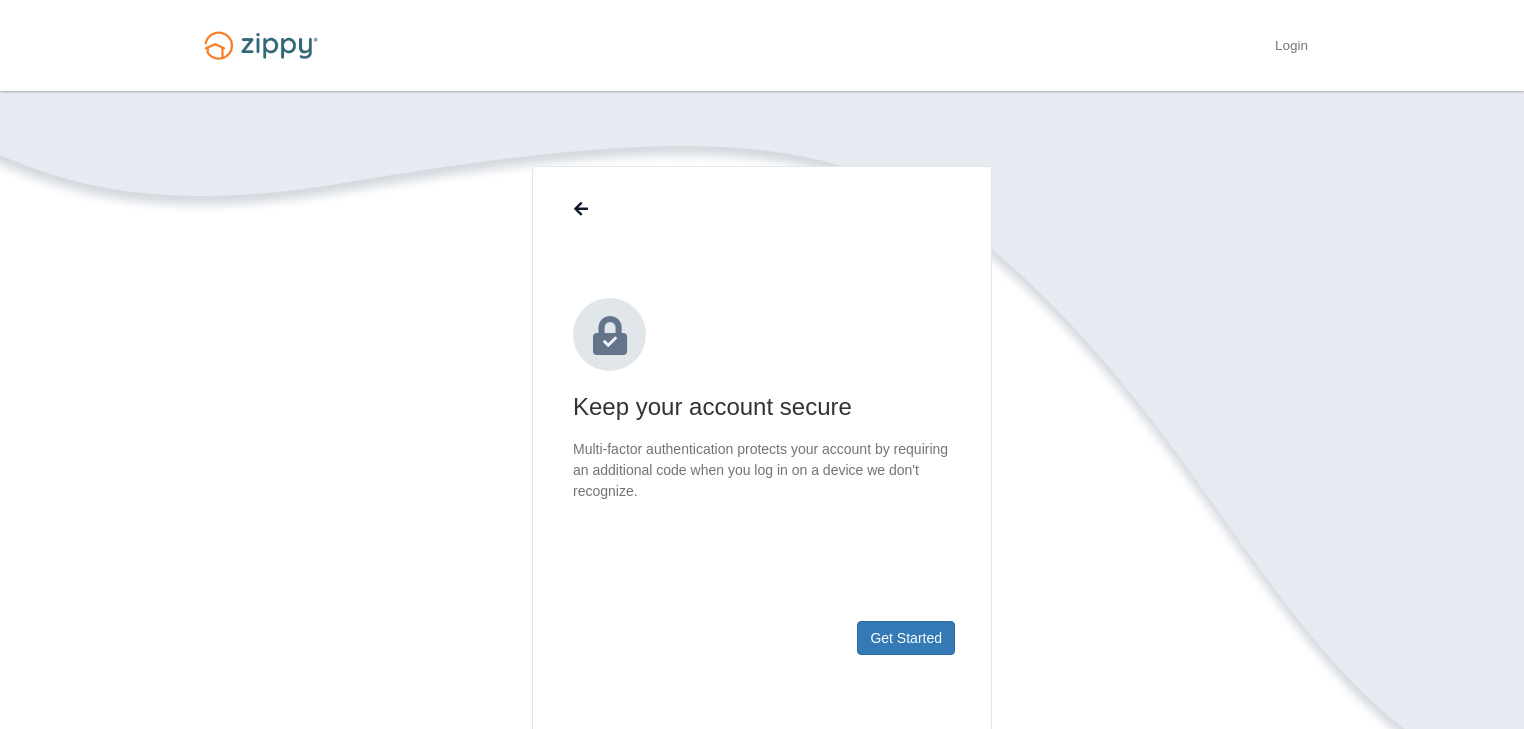 scroll, scrollTop: 0, scrollLeft: 0, axis: both 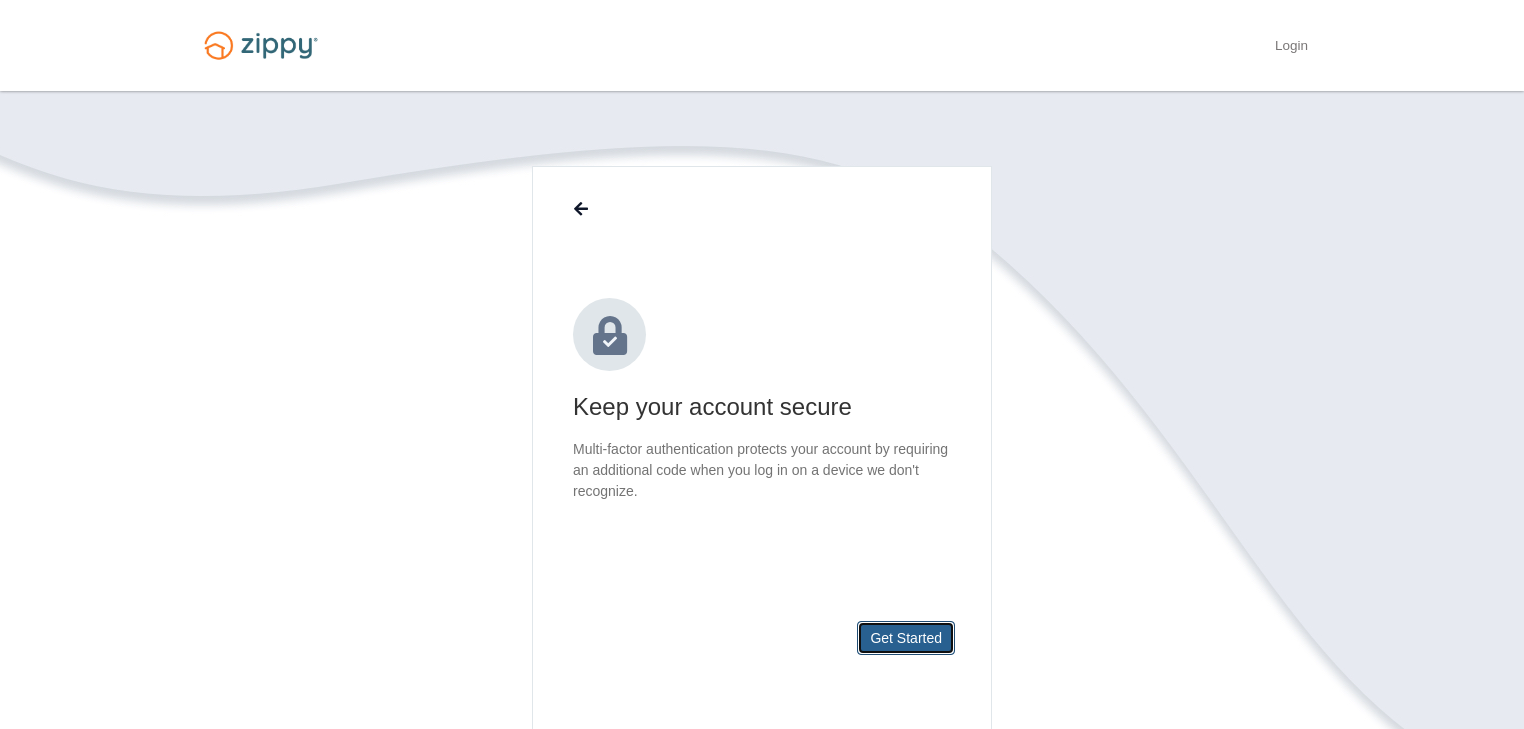 click on "Get Started" at bounding box center [906, 638] 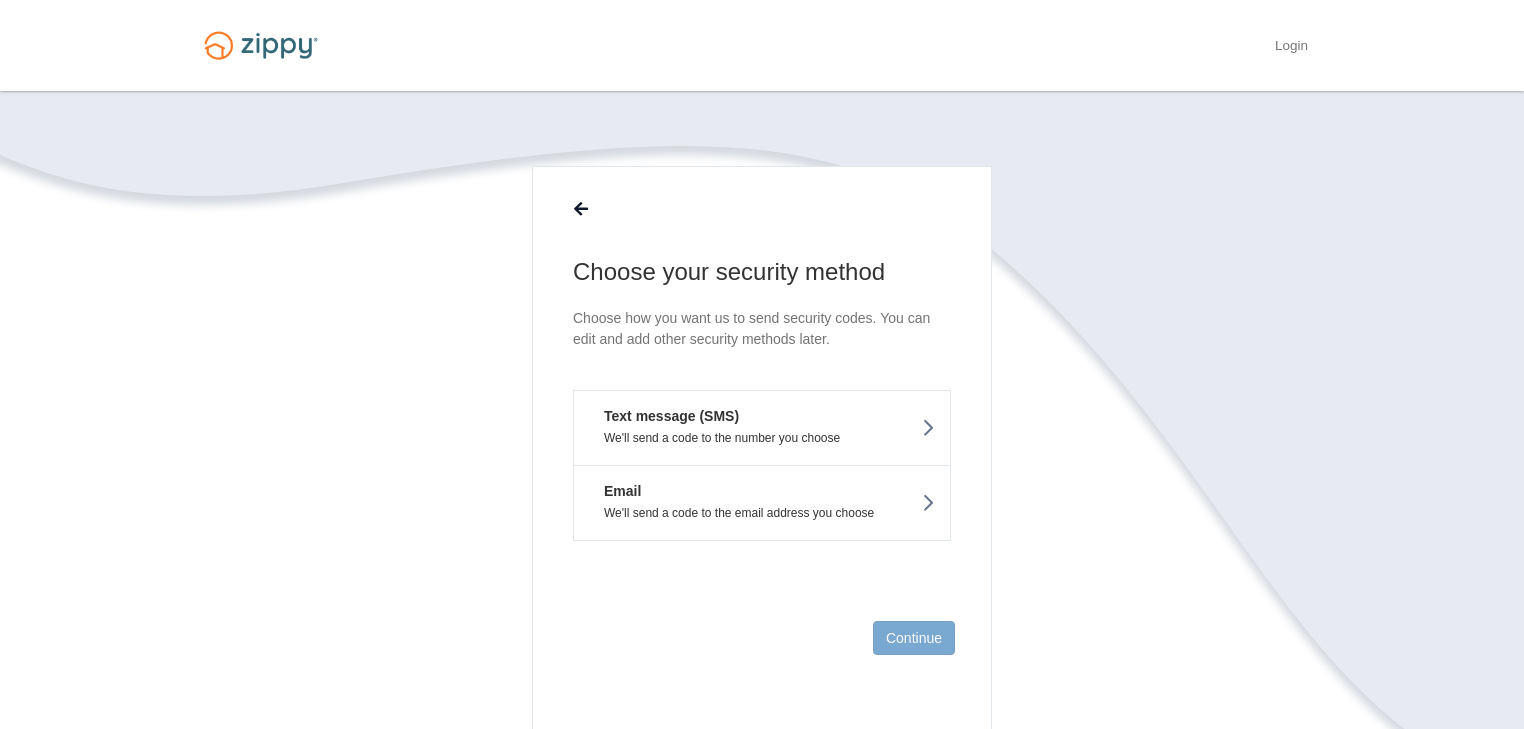click on "We'll send a code to the number you choose" at bounding box center (762, 438) 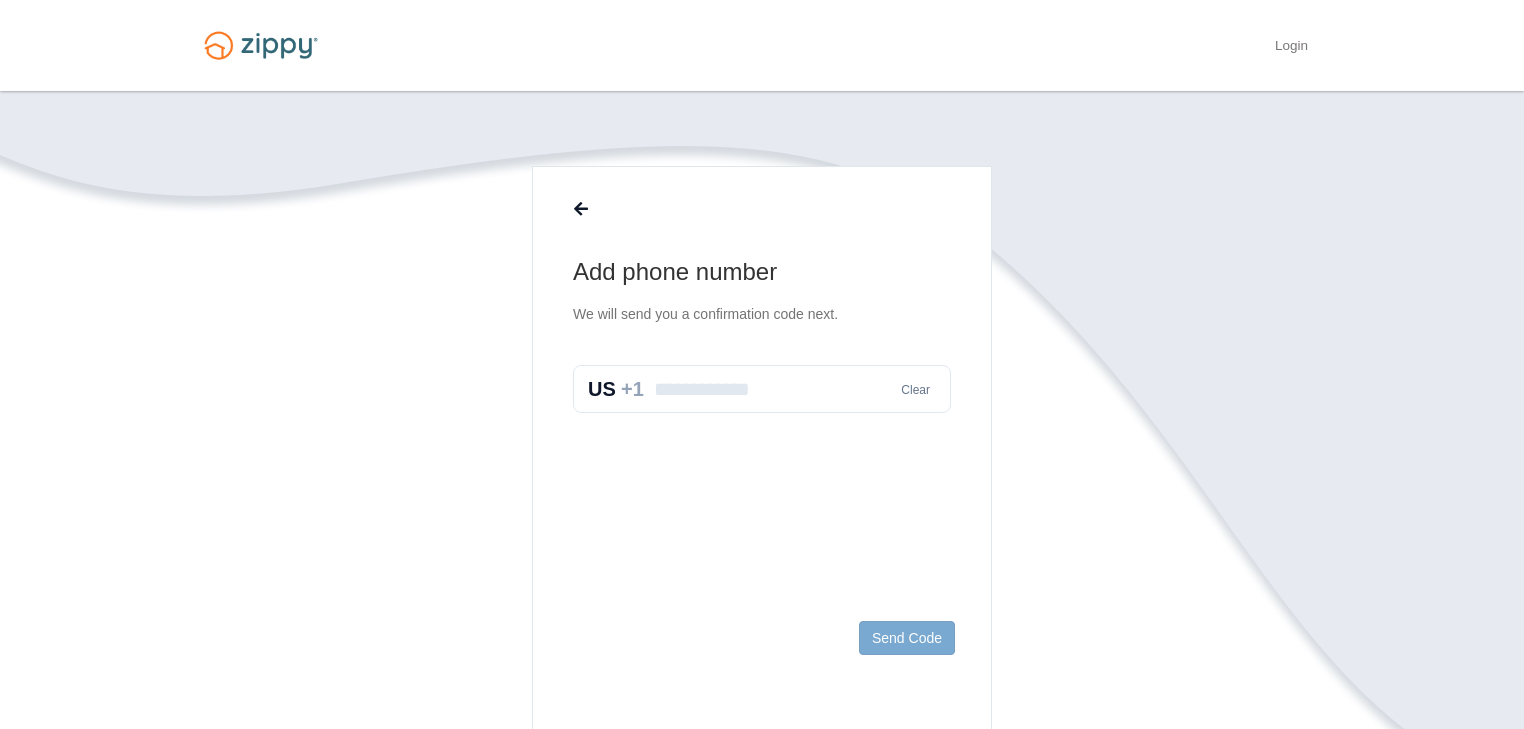 click at bounding box center [762, 389] 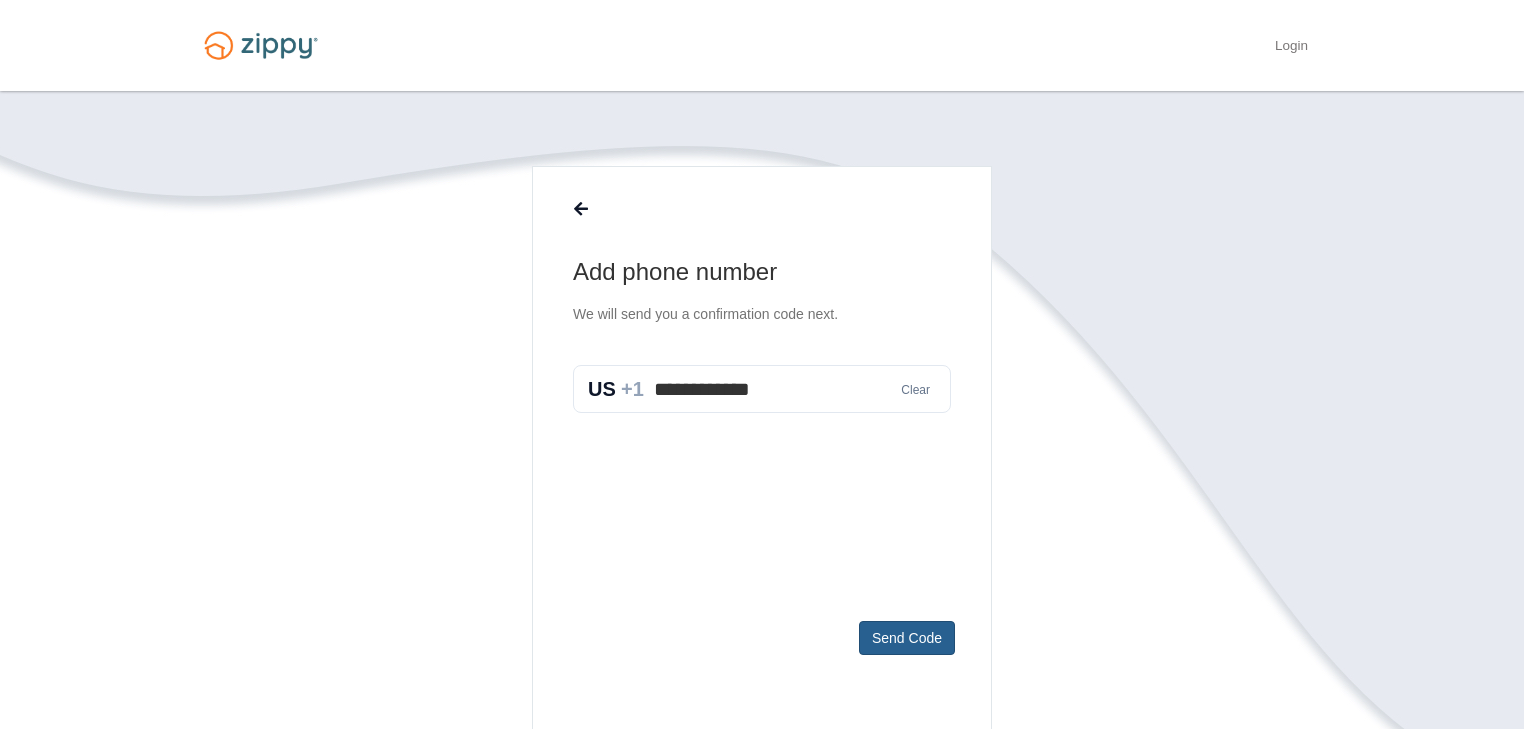 type on "**********" 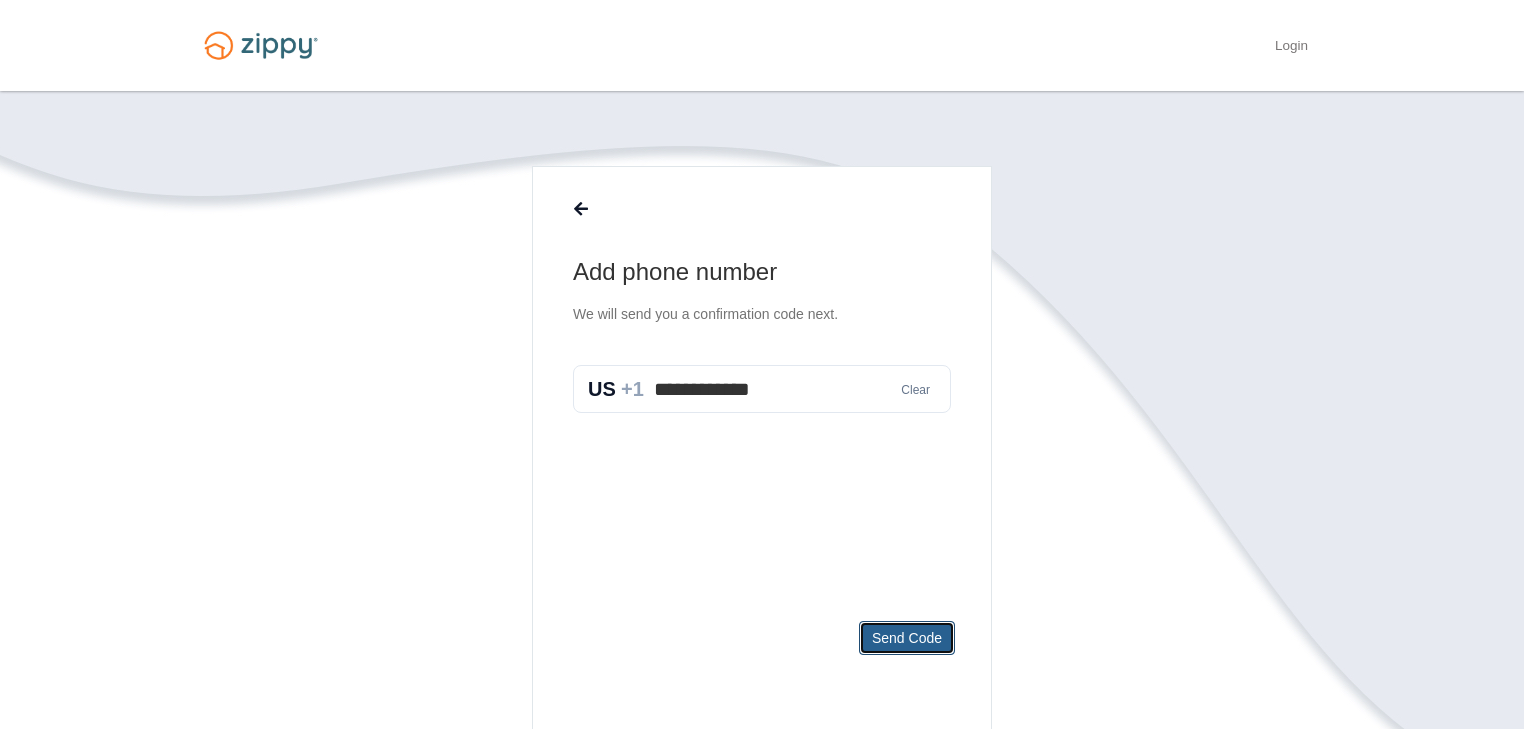 click on "Send Code" at bounding box center (907, 638) 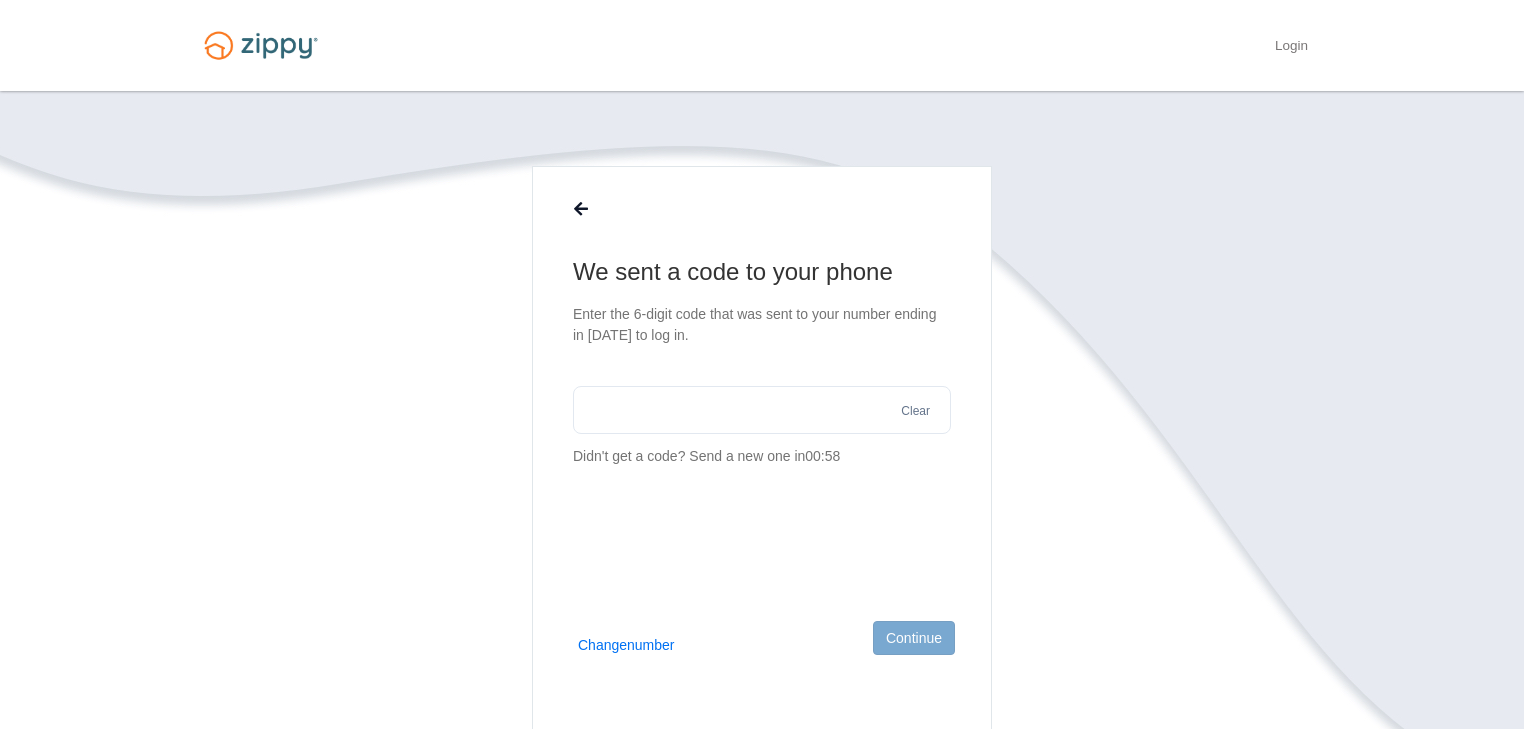 click at bounding box center [762, 410] 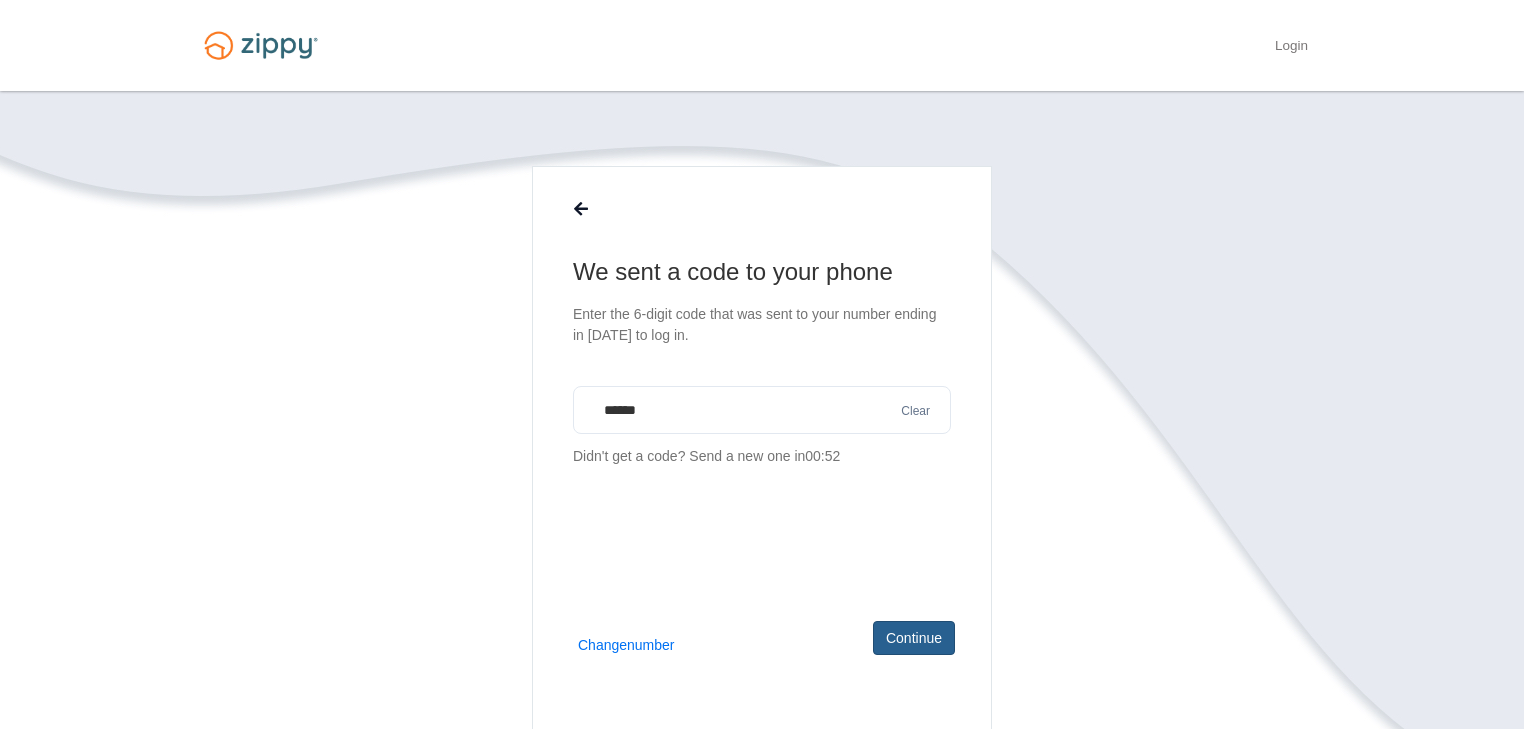 type on "******" 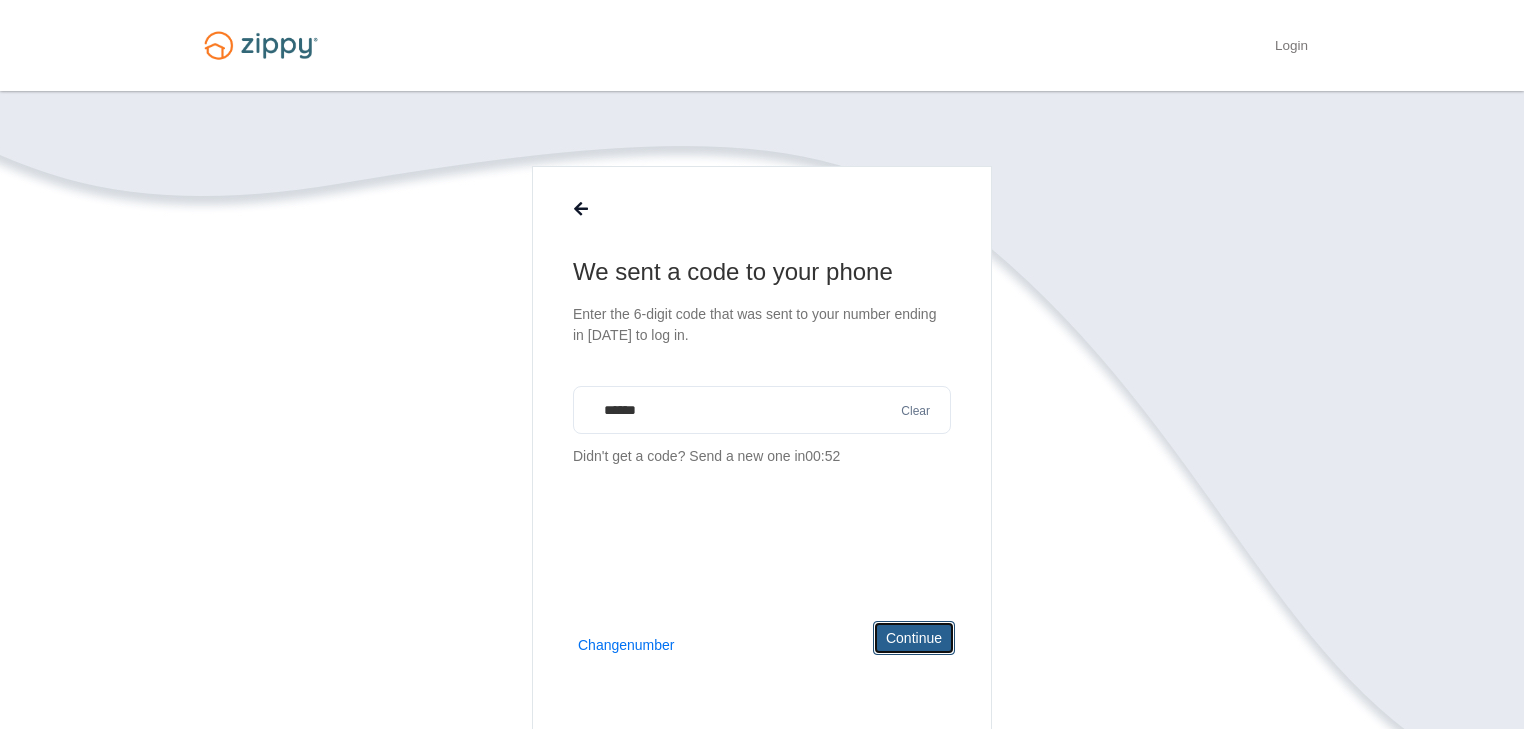 click on "Continue" at bounding box center [914, 638] 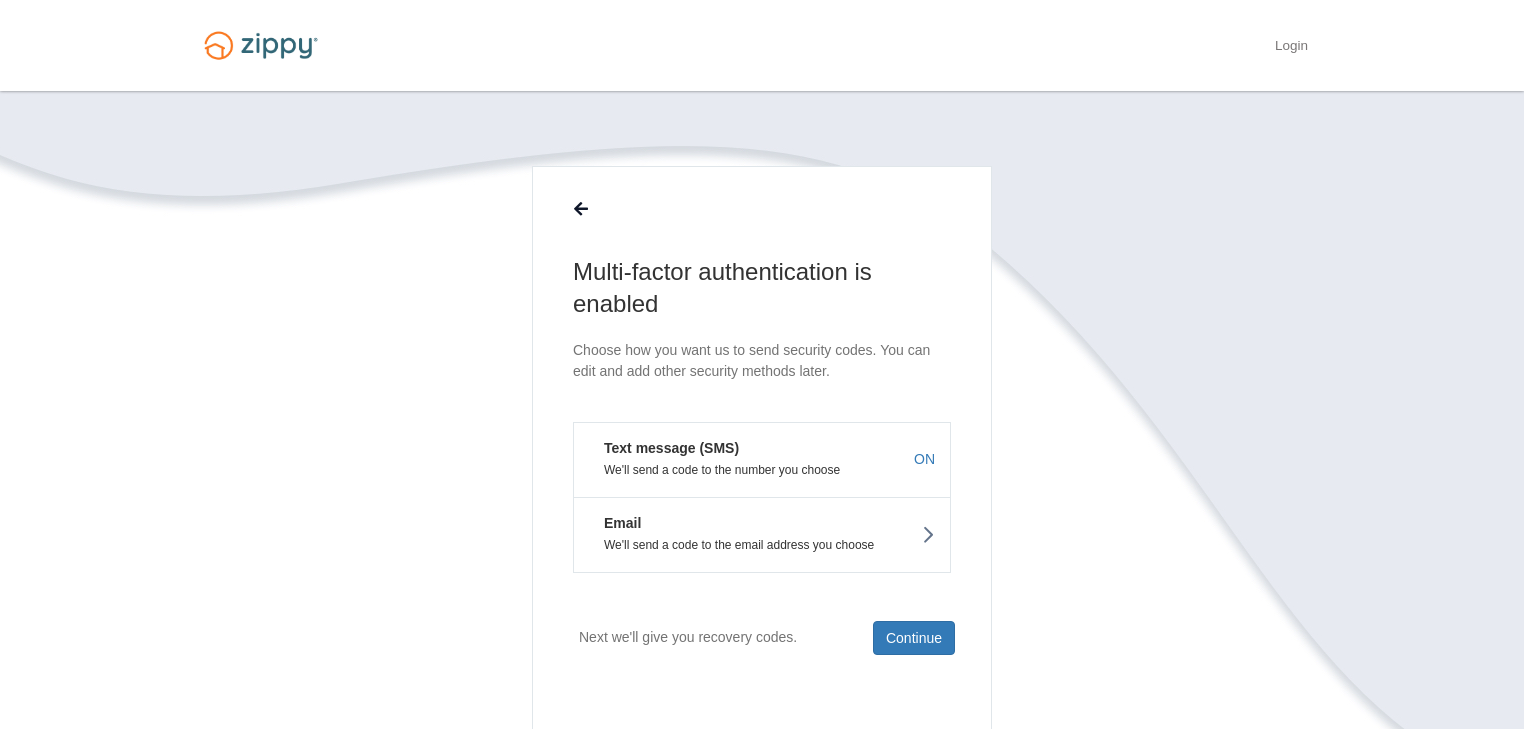 click on "Text message (SMS)" at bounding box center [664, 448] 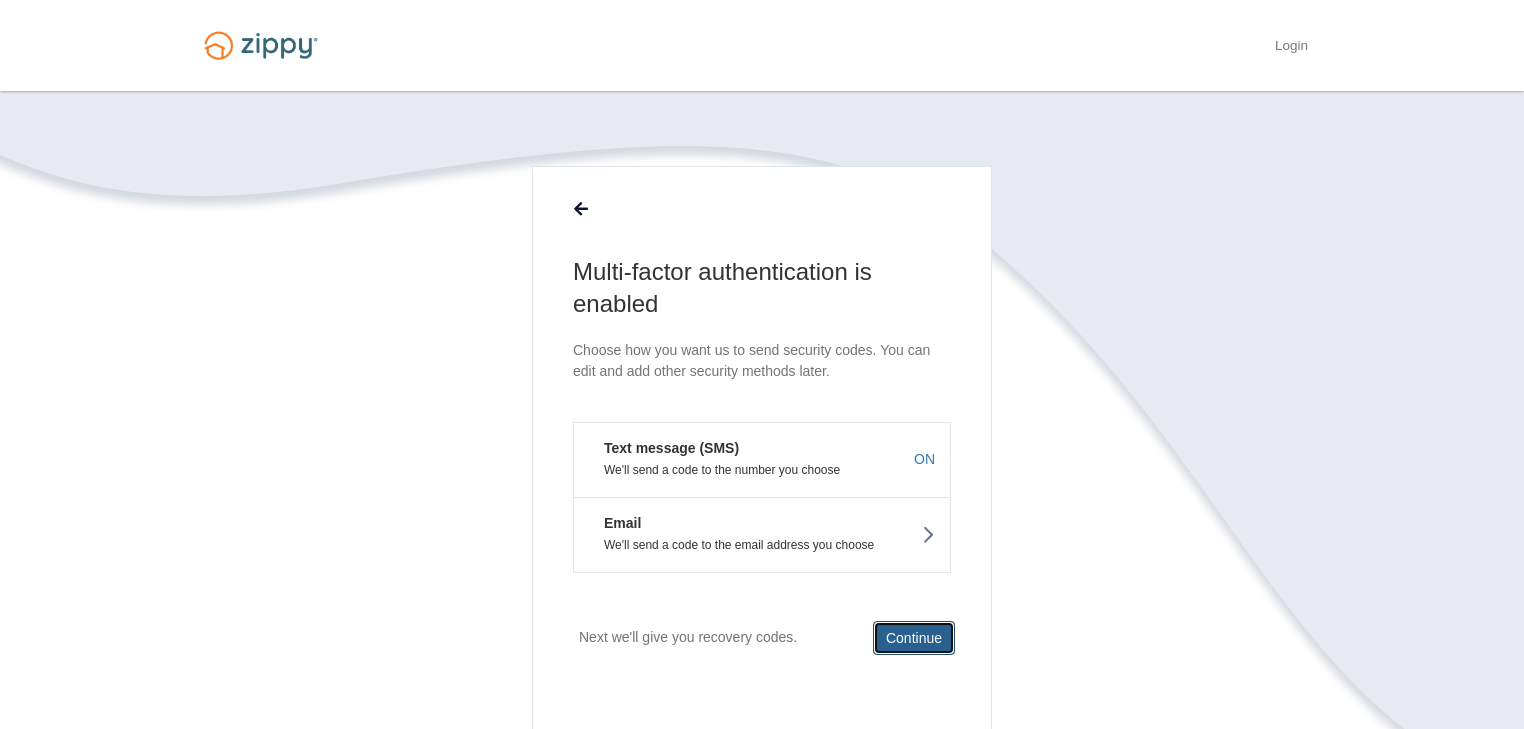click on "Continue" at bounding box center [914, 638] 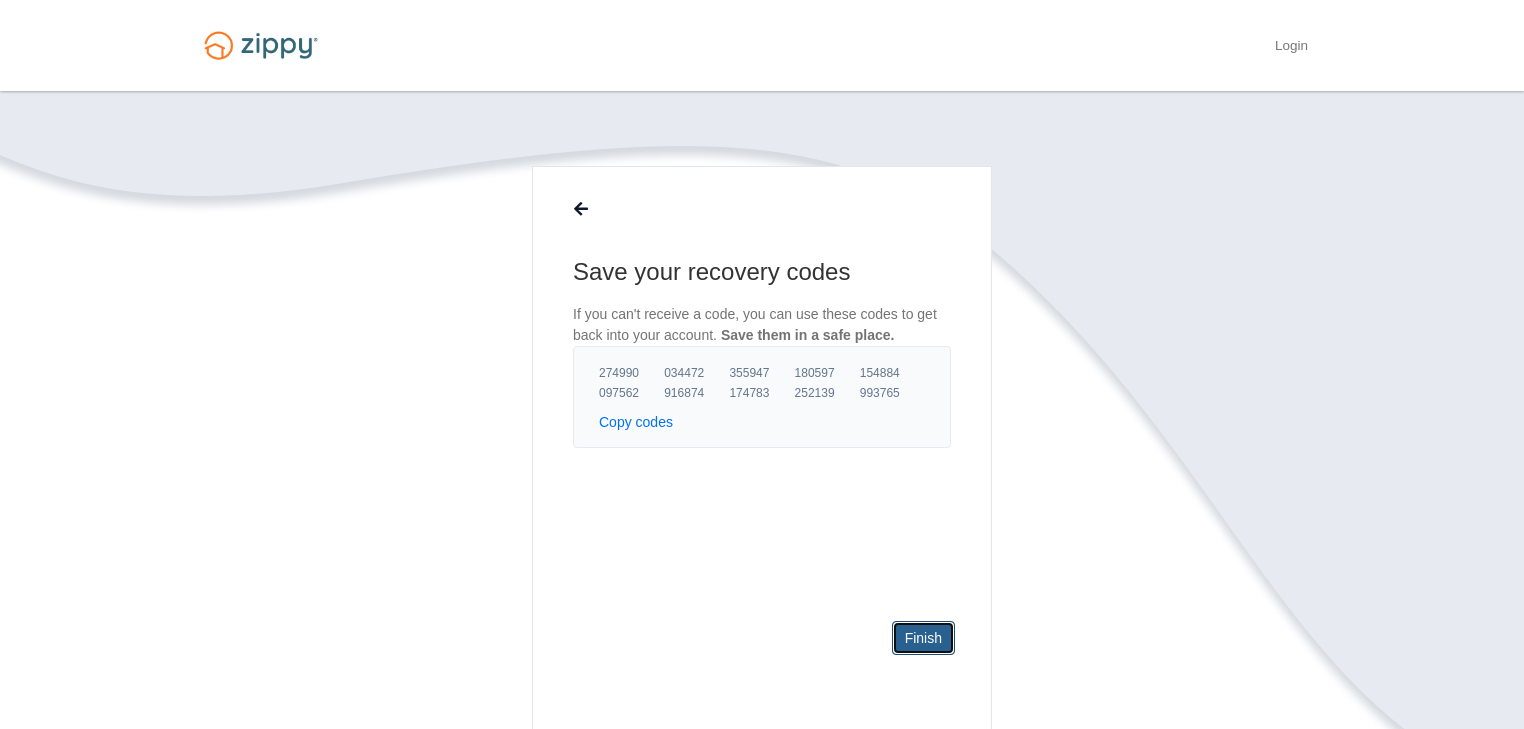click on "Finish" at bounding box center (923, 638) 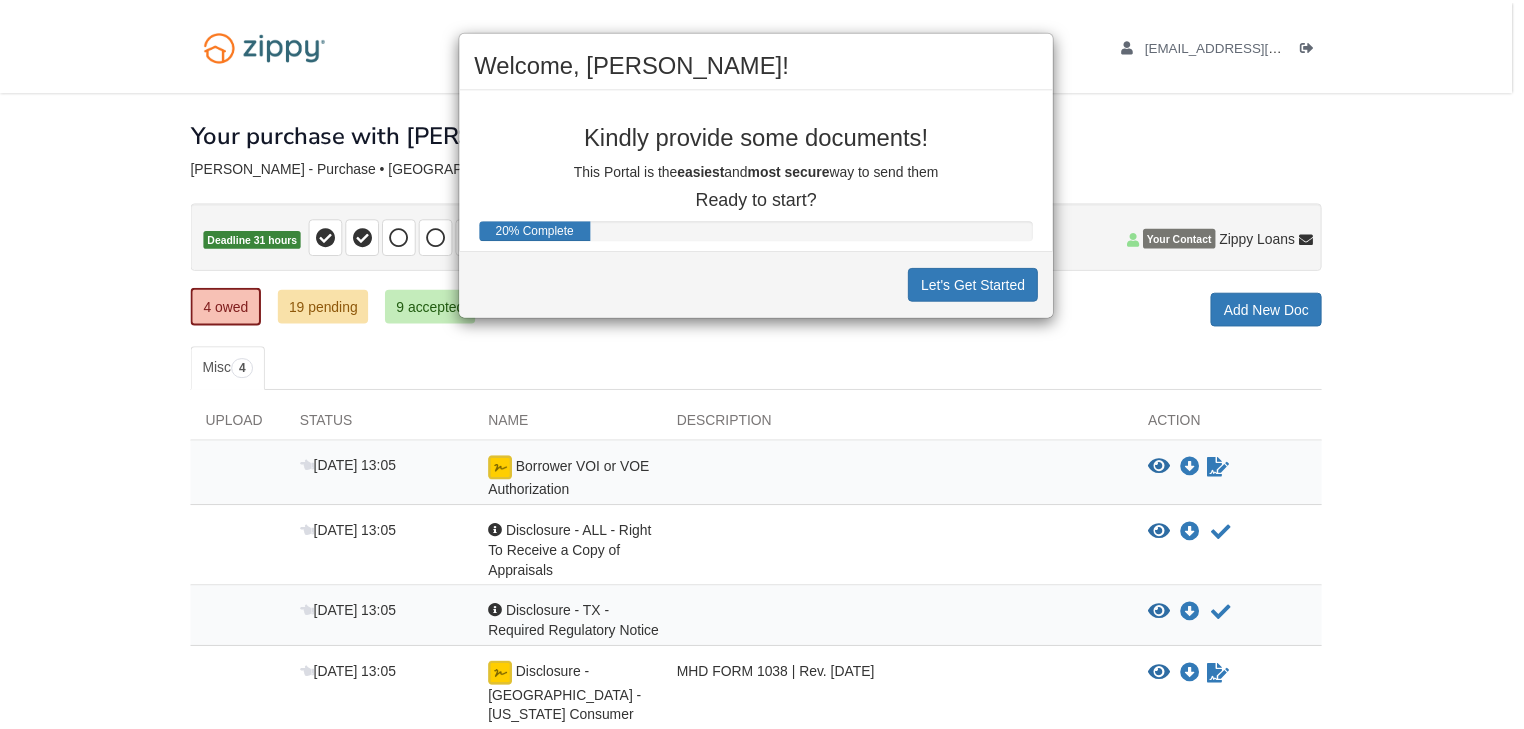 scroll, scrollTop: 0, scrollLeft: 0, axis: both 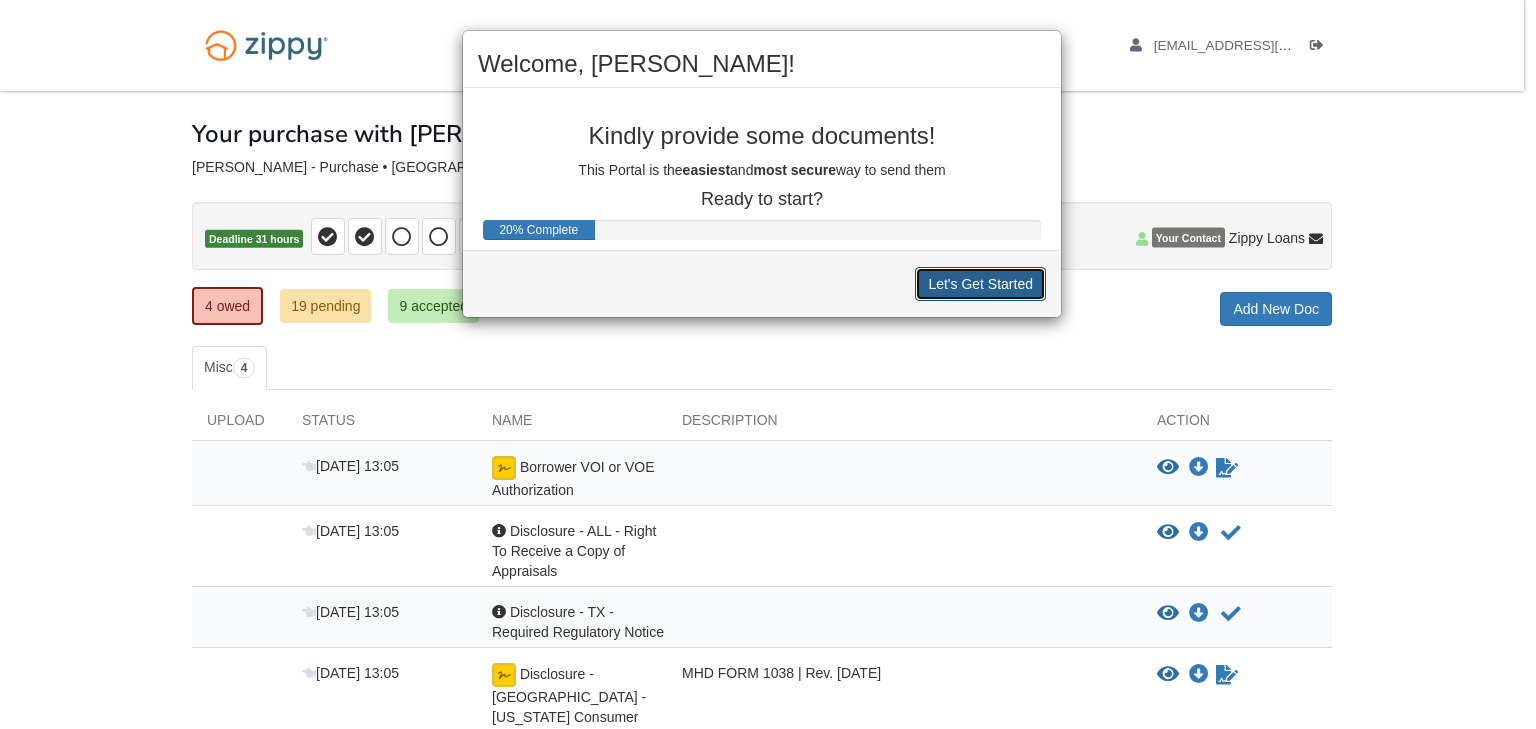 click on "Let's Get Started" at bounding box center (980, 284) 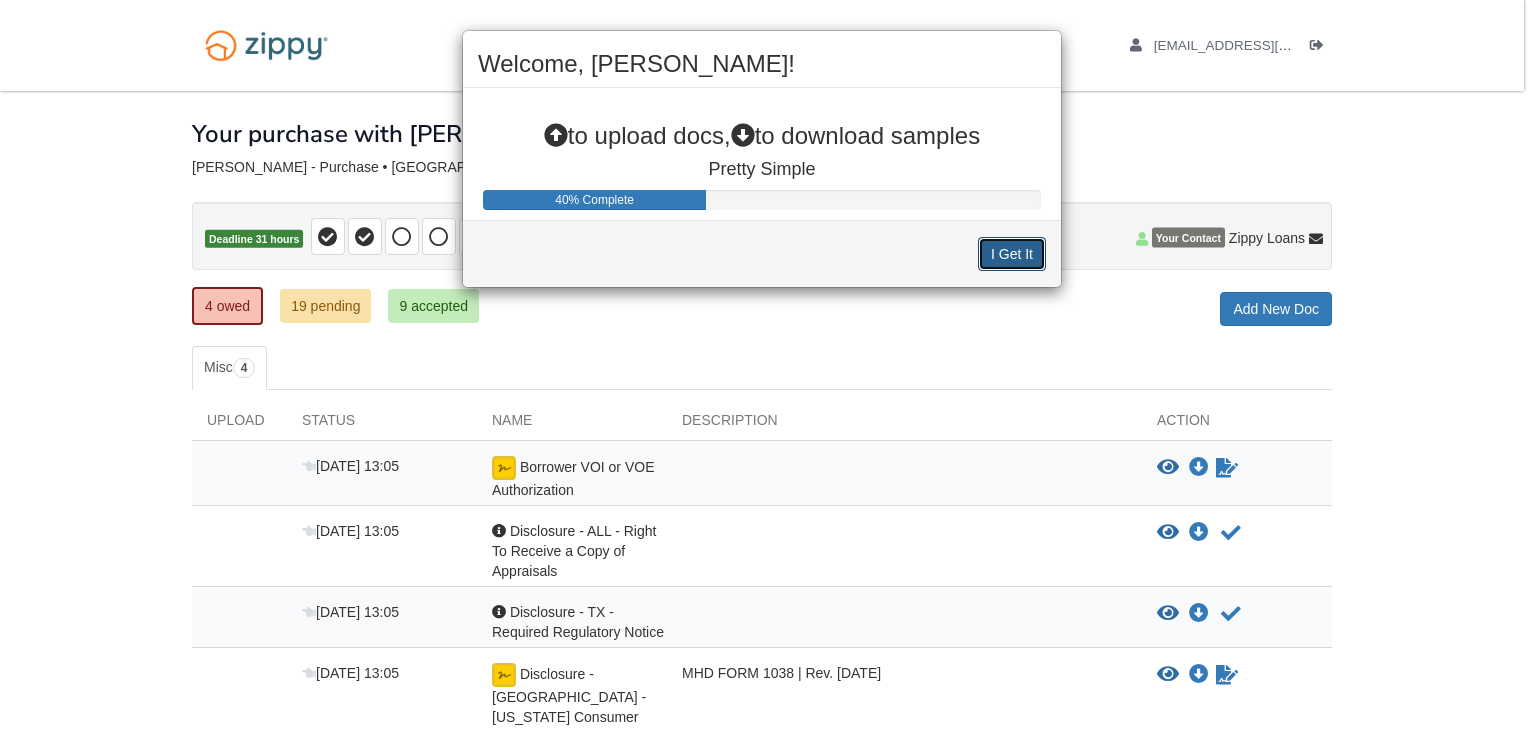 click on "I Get It" at bounding box center (1012, 254) 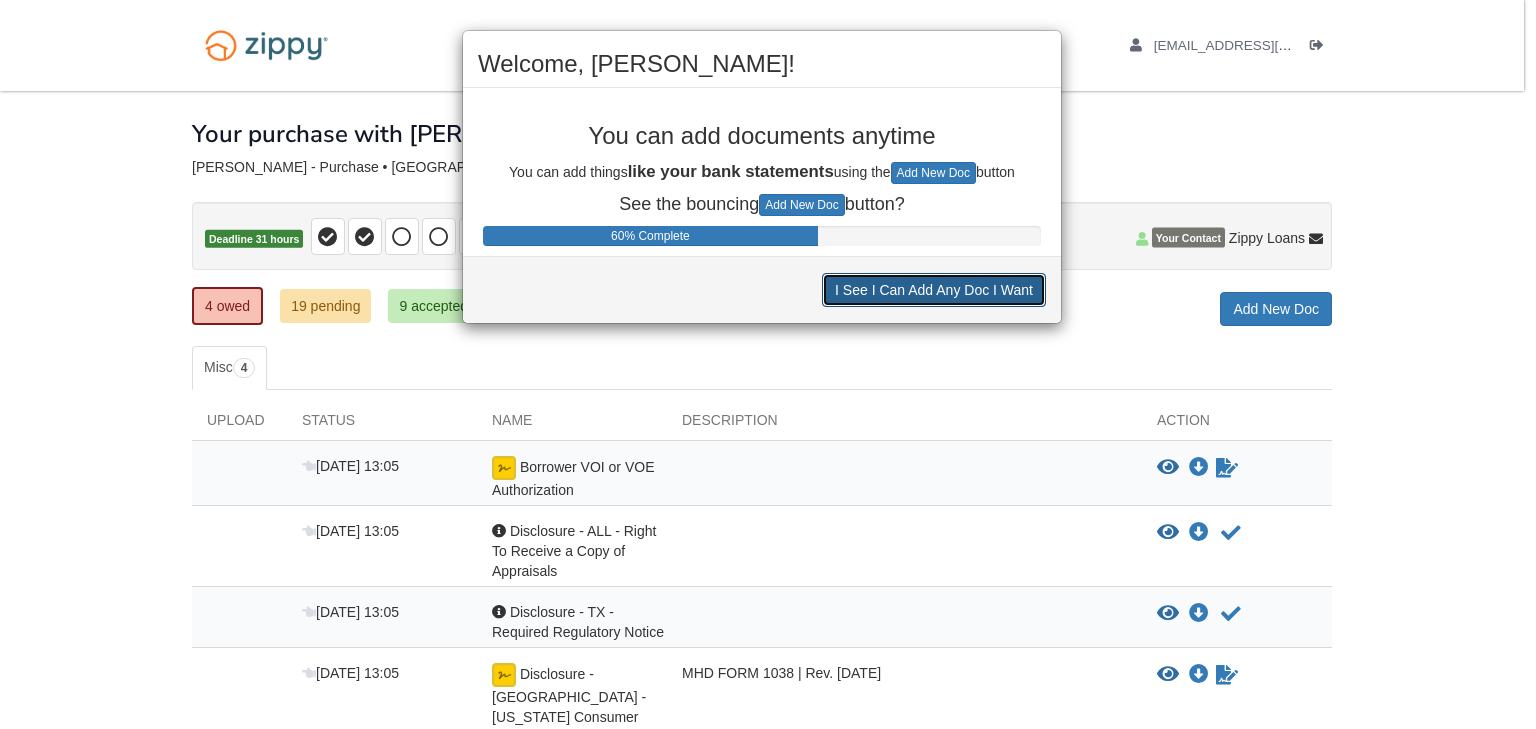 click on "I See I Can Add Any Doc I Want" at bounding box center (934, 290) 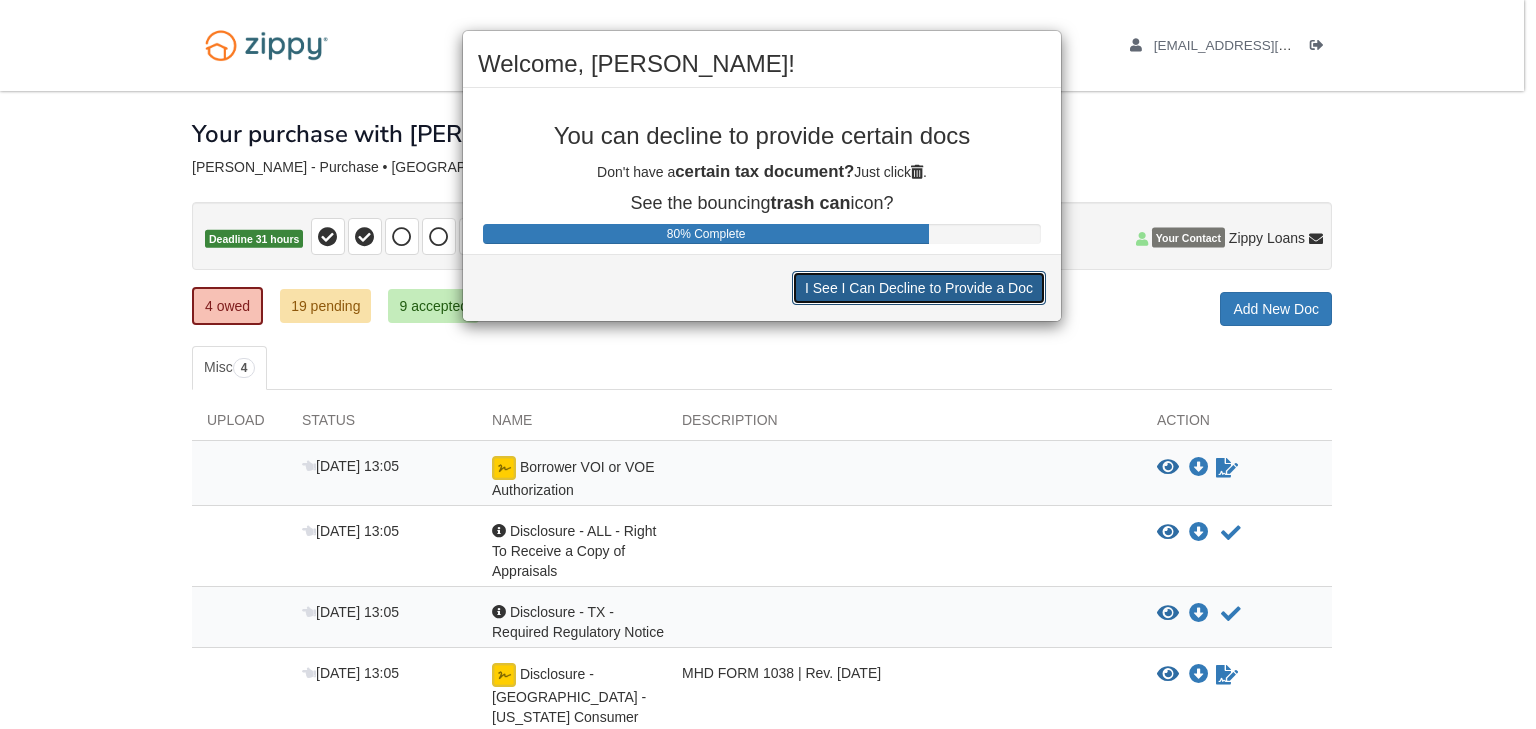 click on "I See I Can Decline to Provide a Doc" at bounding box center (919, 288) 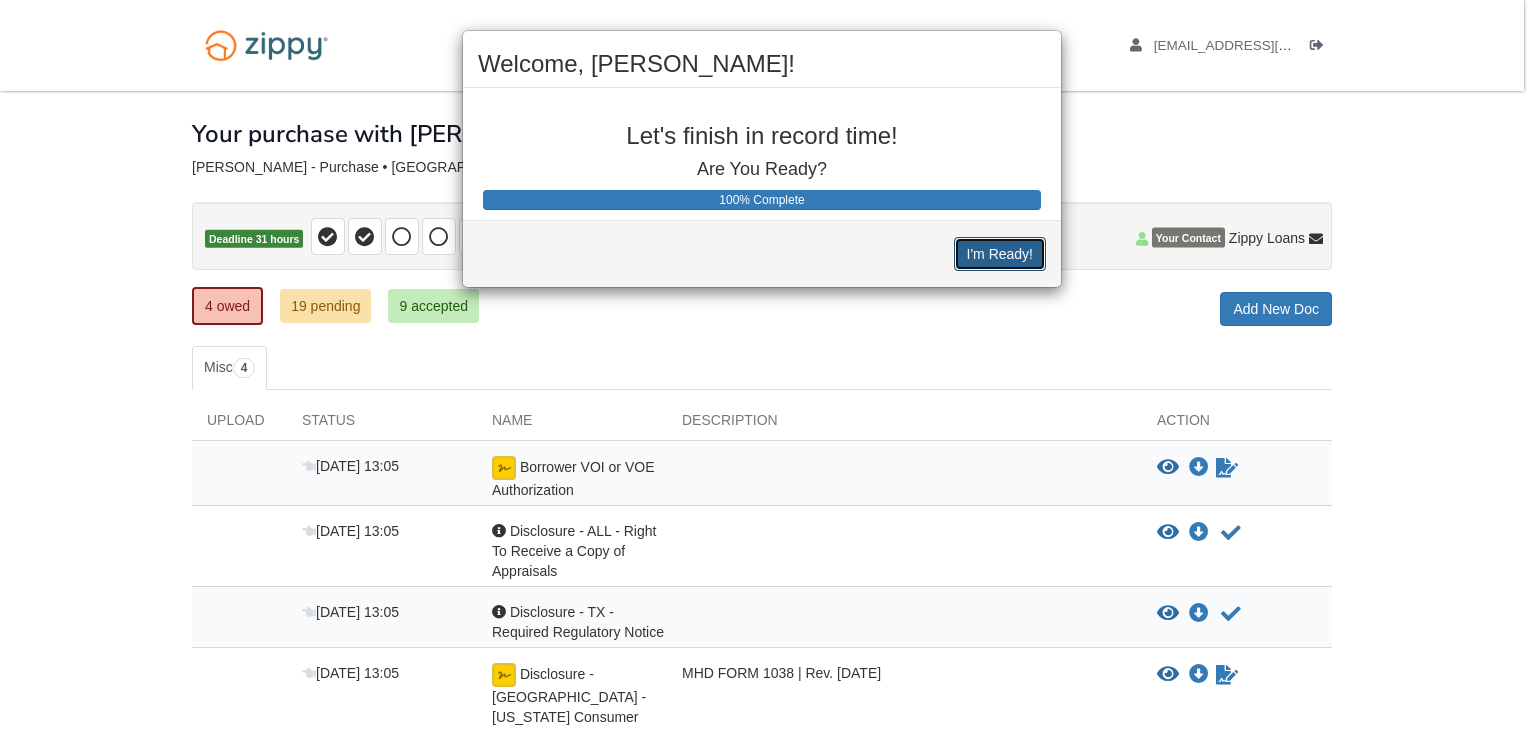 click on "I'm Ready!" at bounding box center [1000, 254] 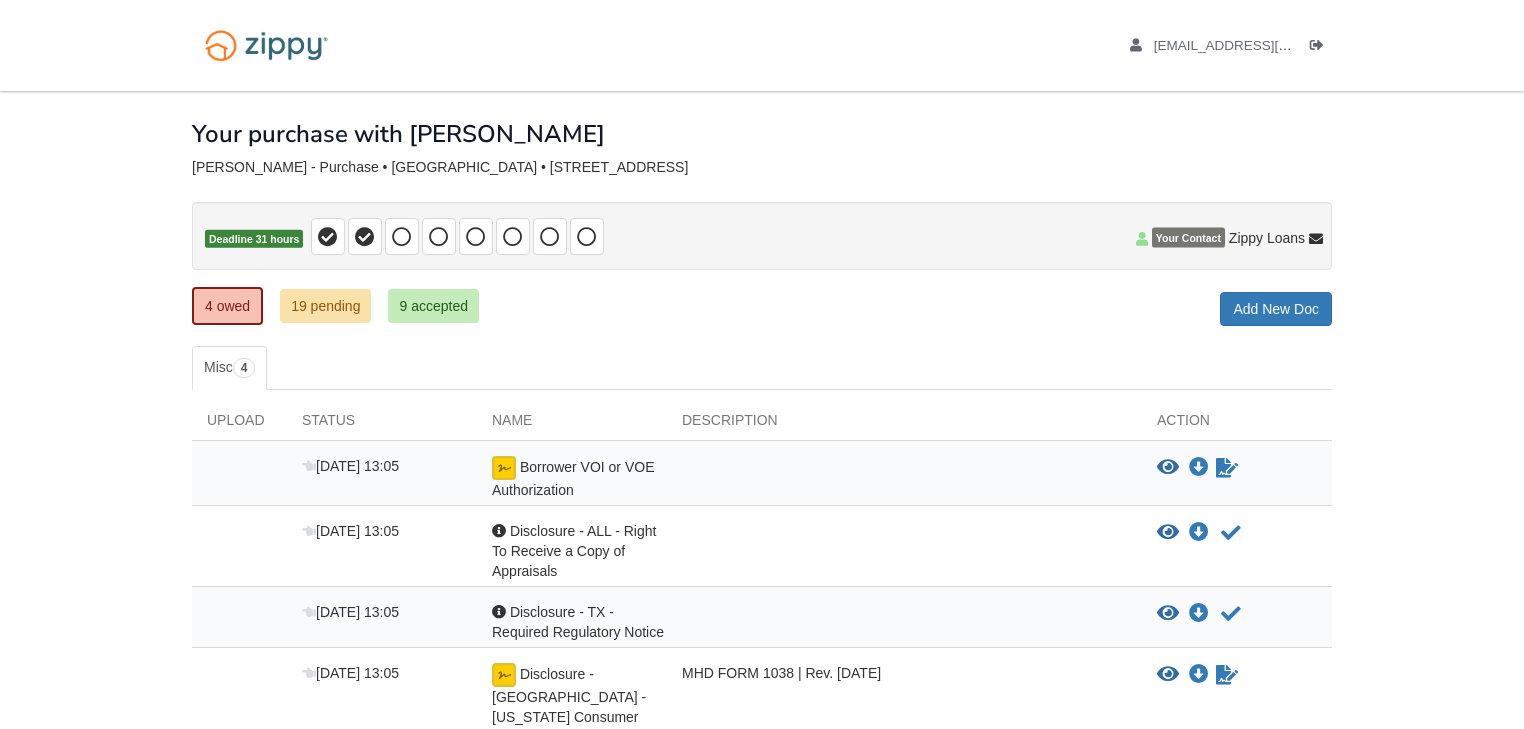 scroll, scrollTop: 203, scrollLeft: 0, axis: vertical 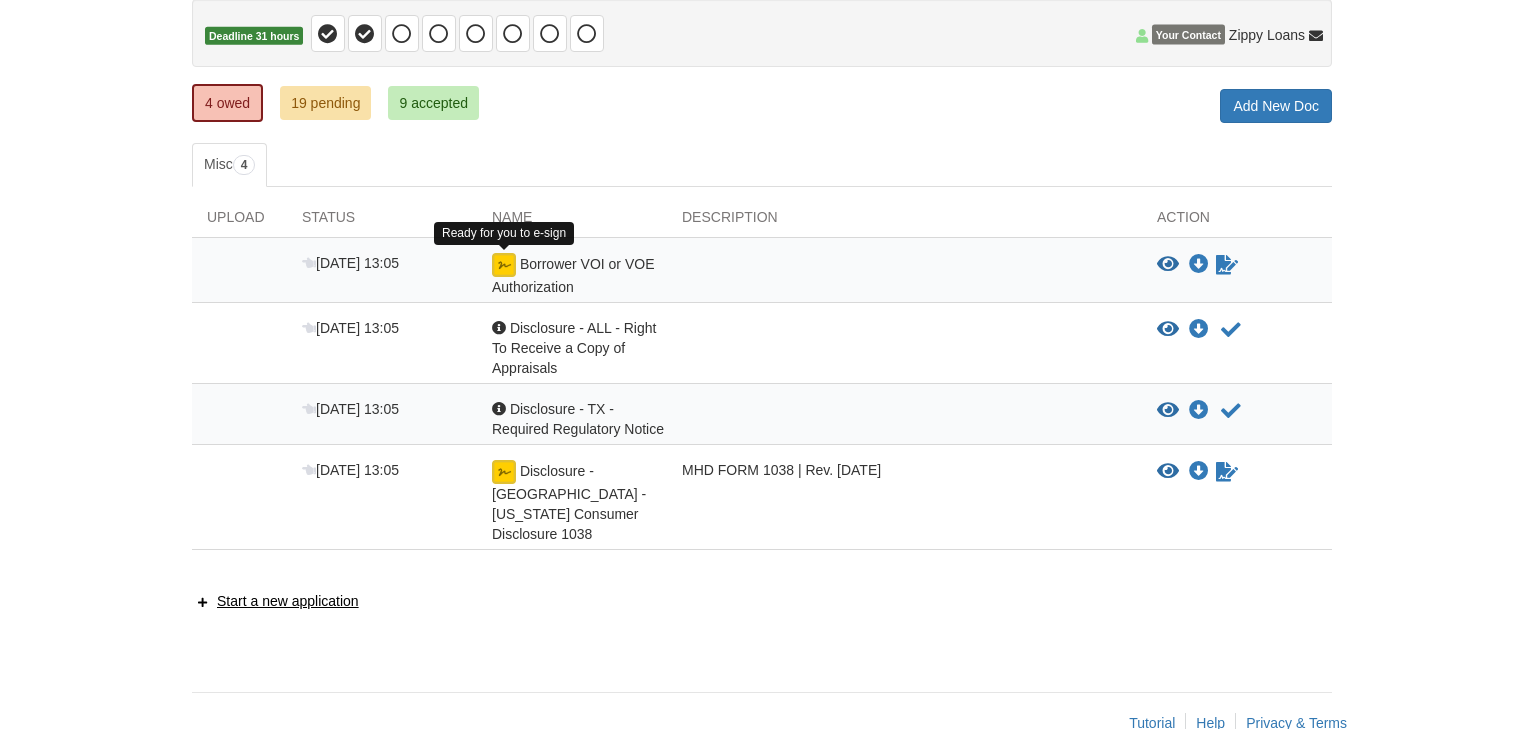 click at bounding box center (504, 265) 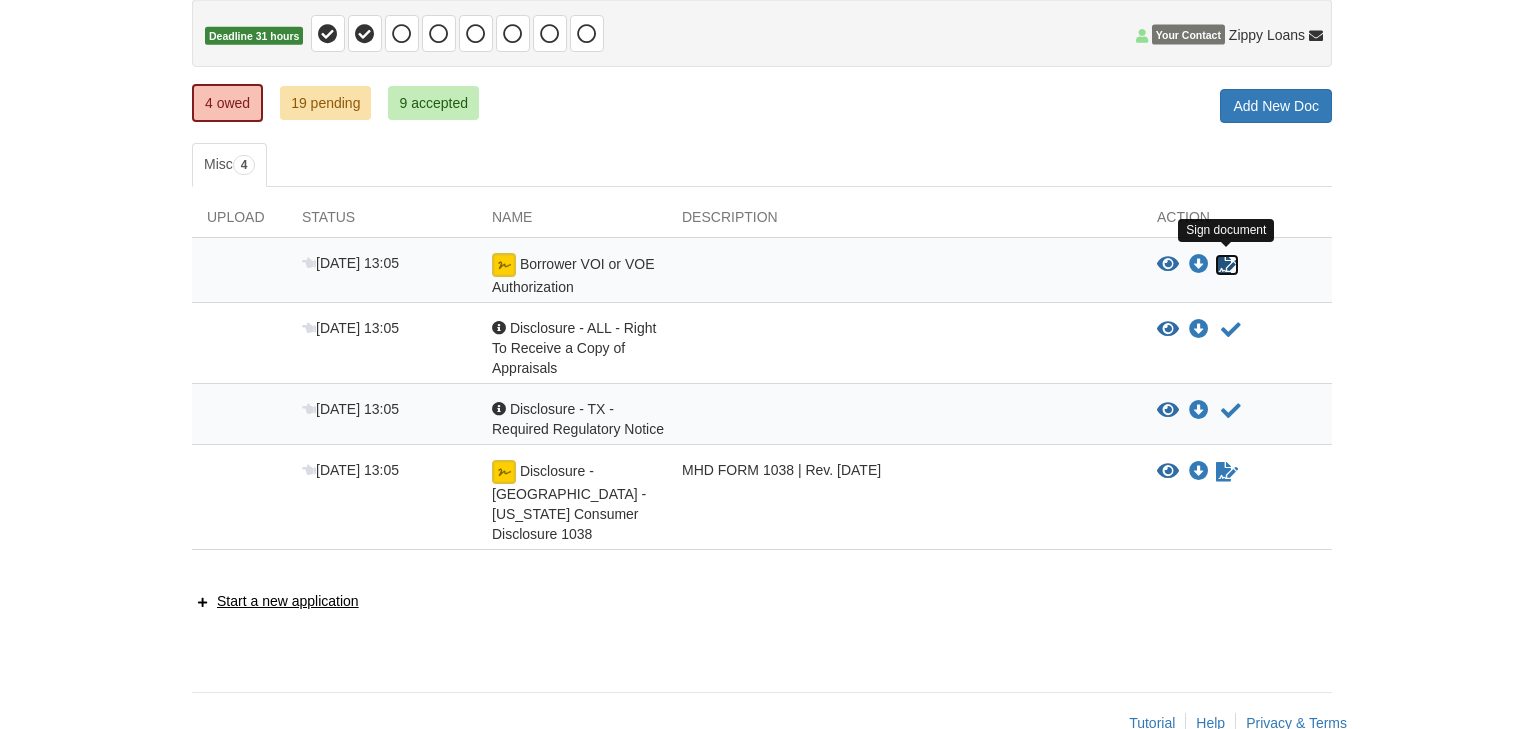 click at bounding box center [1227, 265] 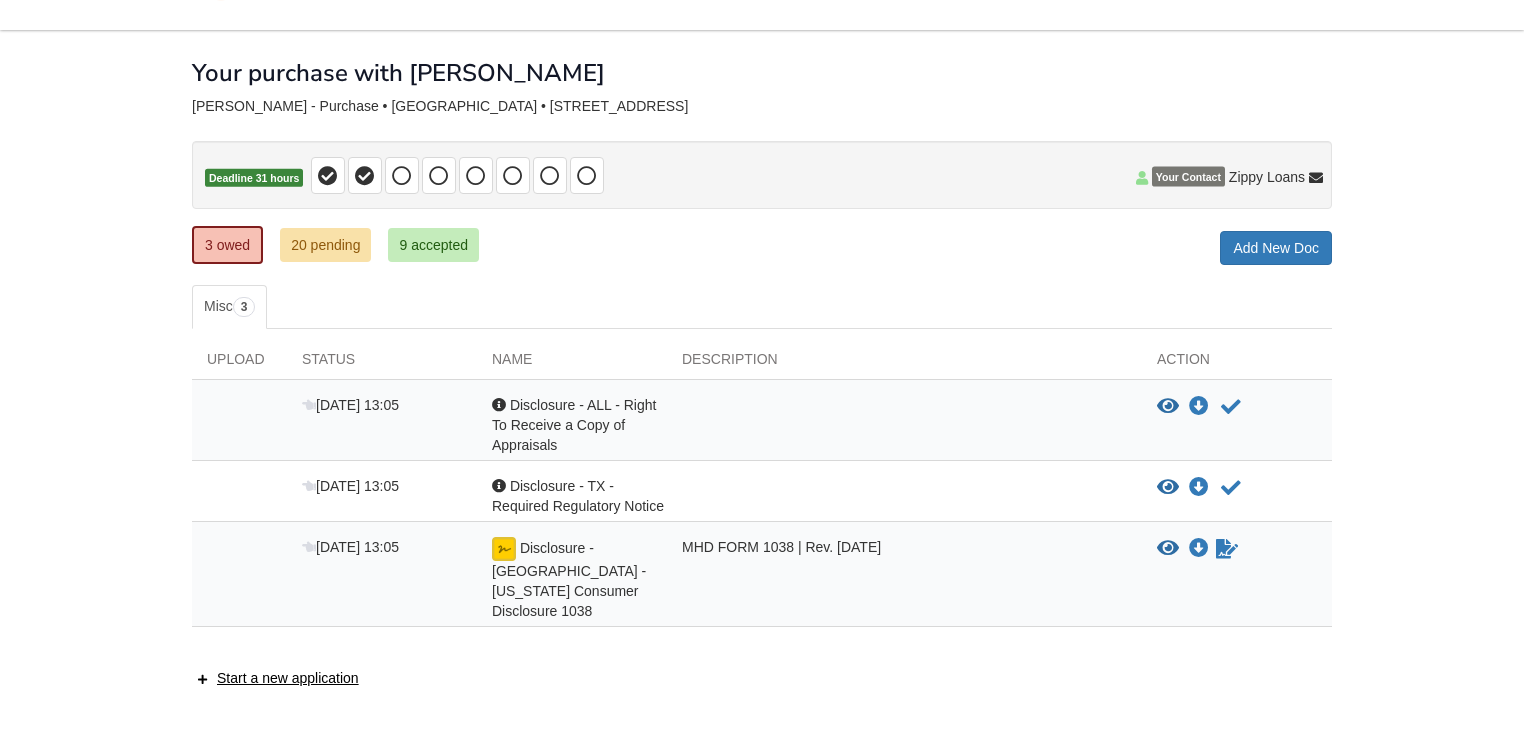 scroll, scrollTop: 138, scrollLeft: 0, axis: vertical 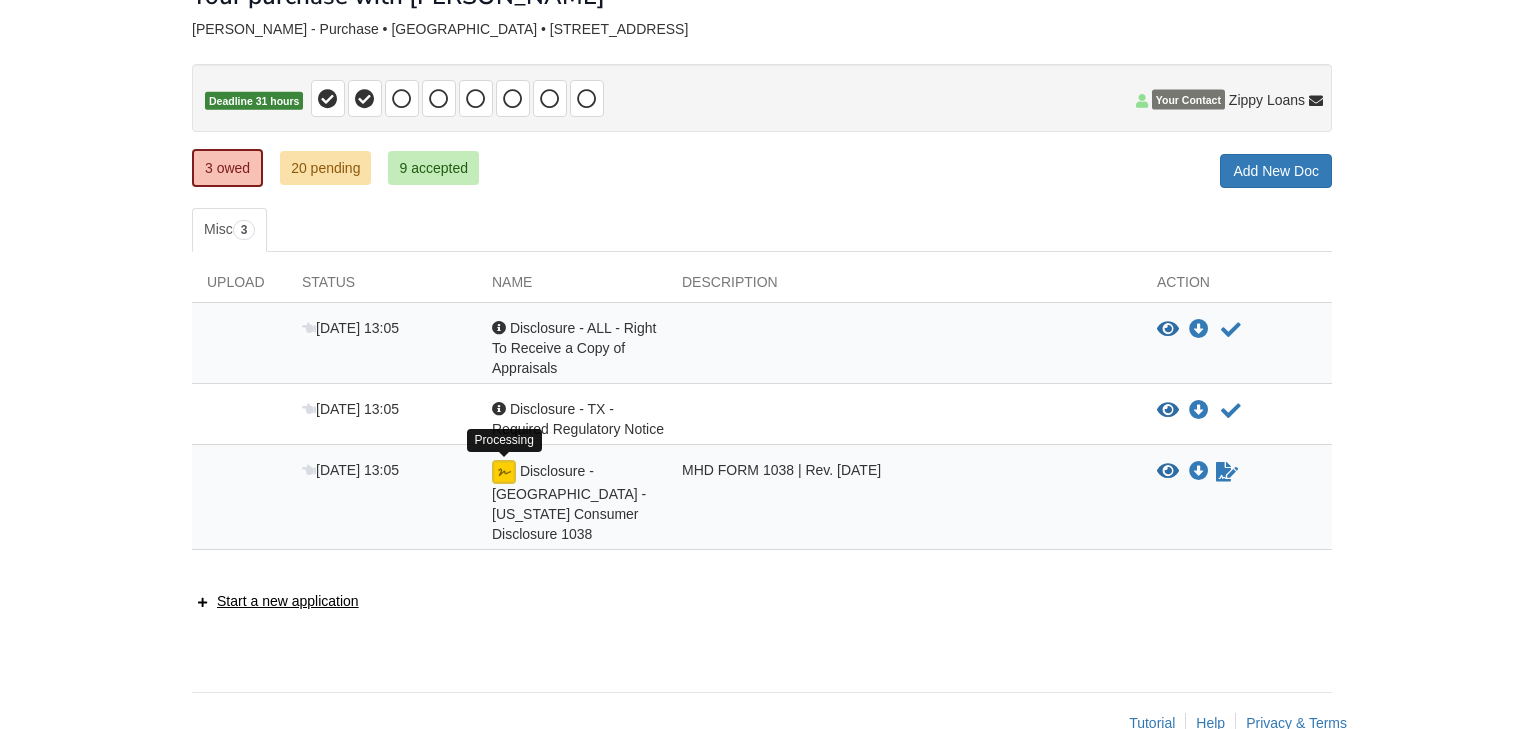 click at bounding box center (504, 472) 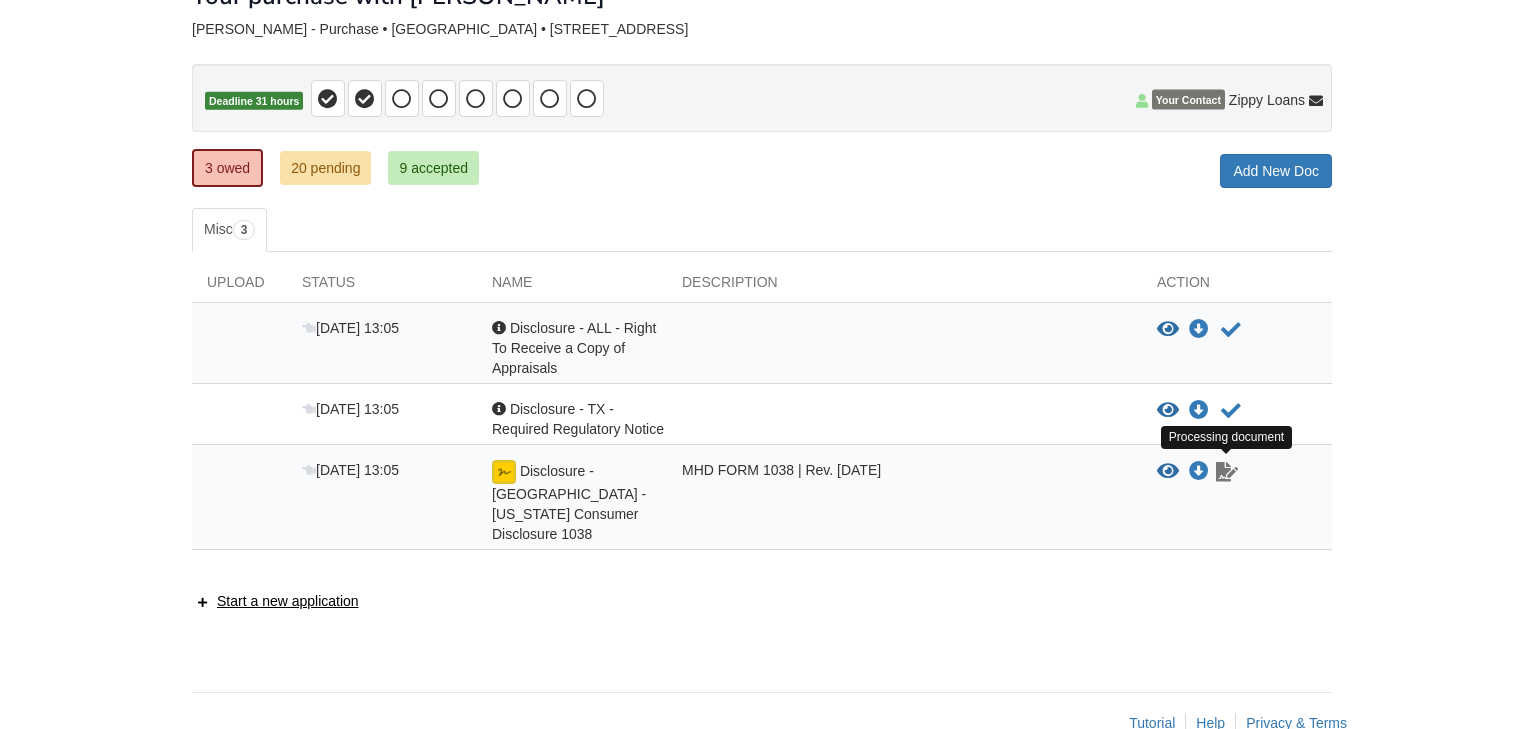 click at bounding box center [1227, 472] 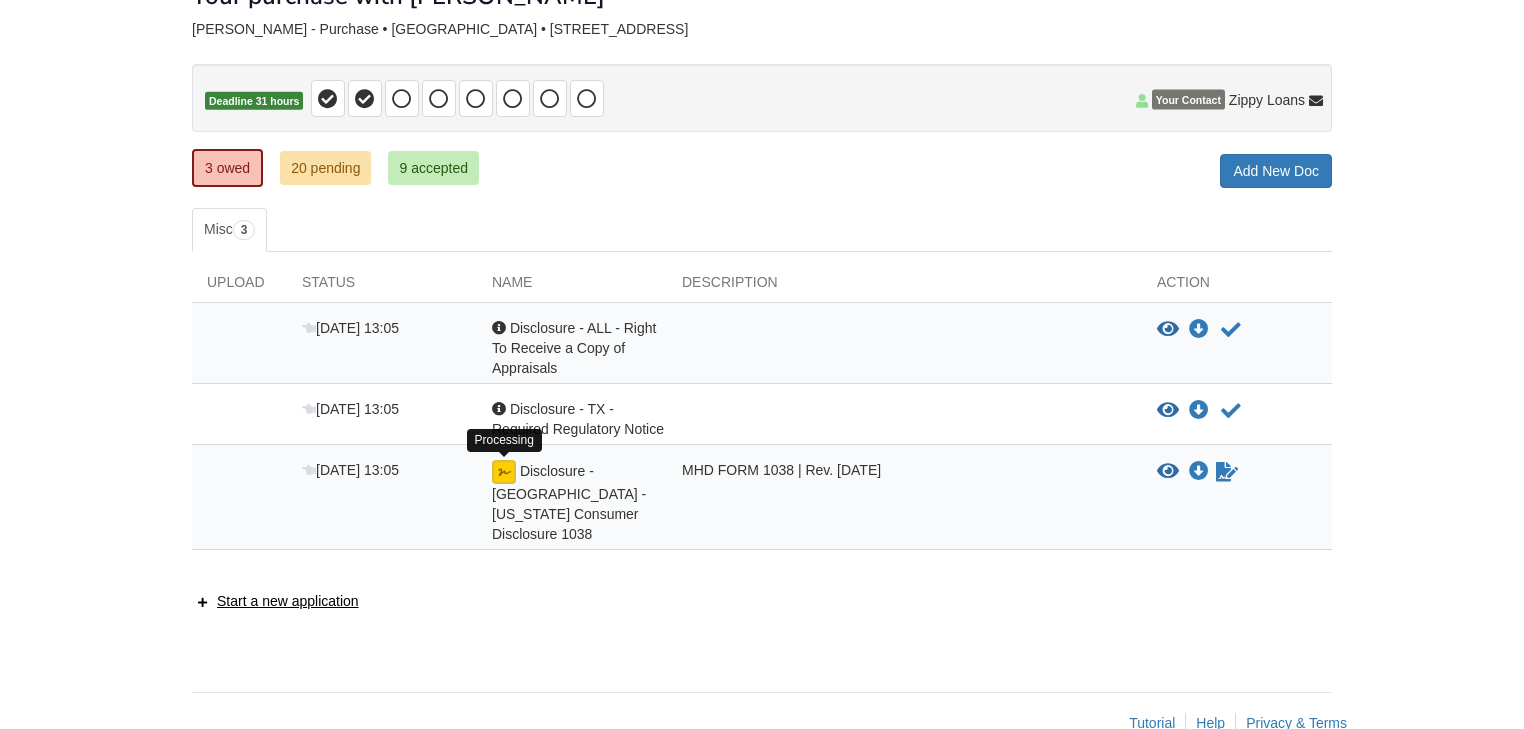 click at bounding box center [504, 472] 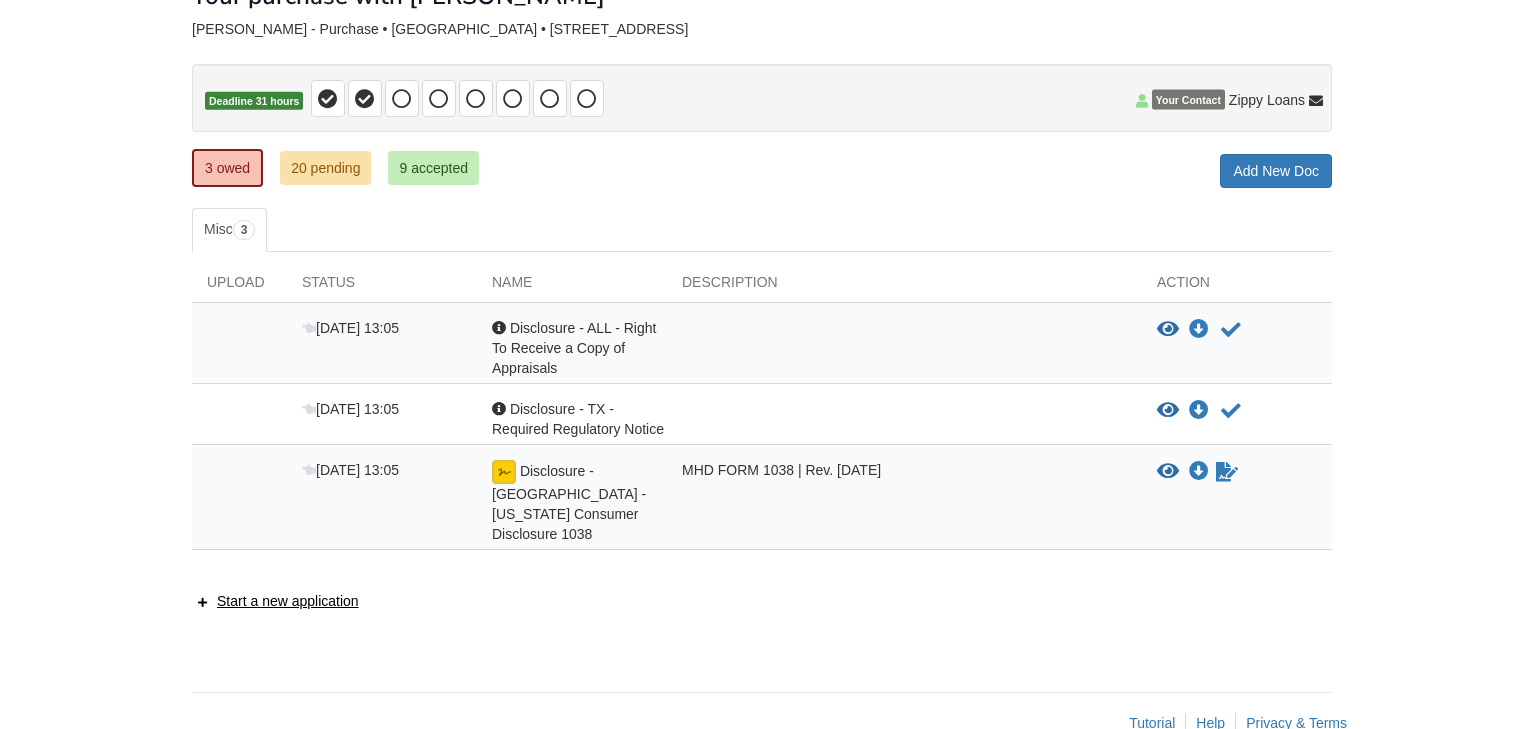click on "Disclosure - [GEOGRAPHIC_DATA] - [US_STATE] Consumer Disclosure 1038" at bounding box center [572, 502] 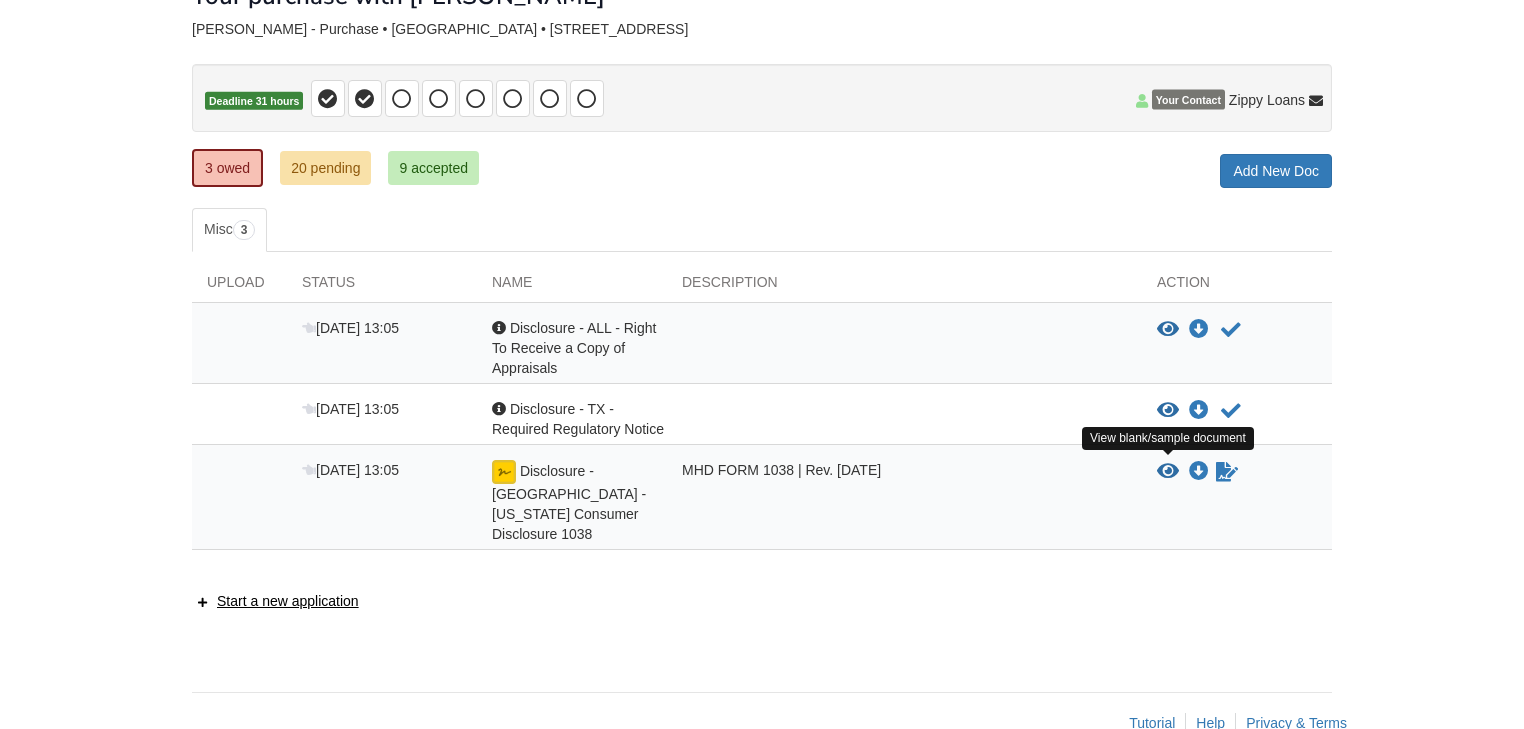 click at bounding box center (1168, 472) 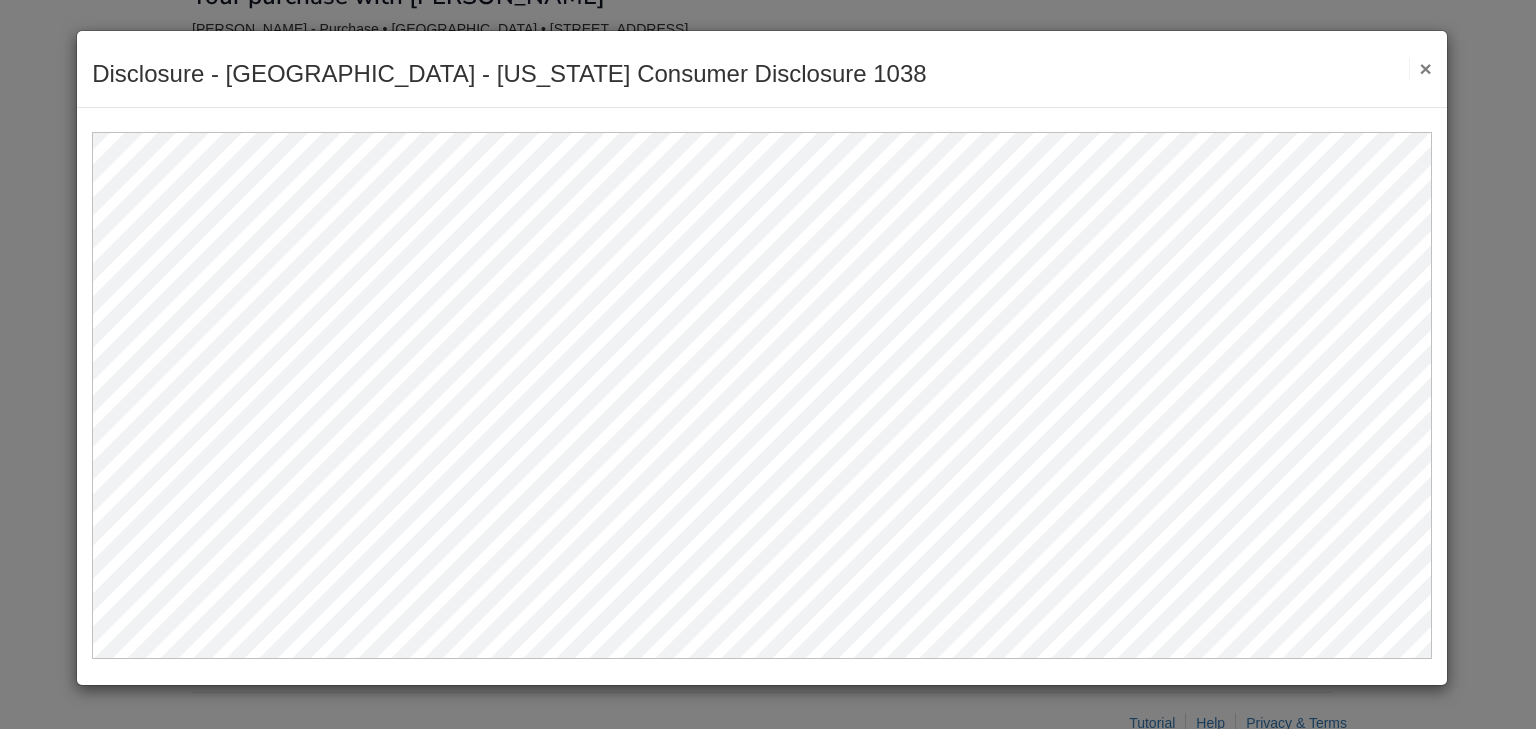 click on "×" at bounding box center [1420, 68] 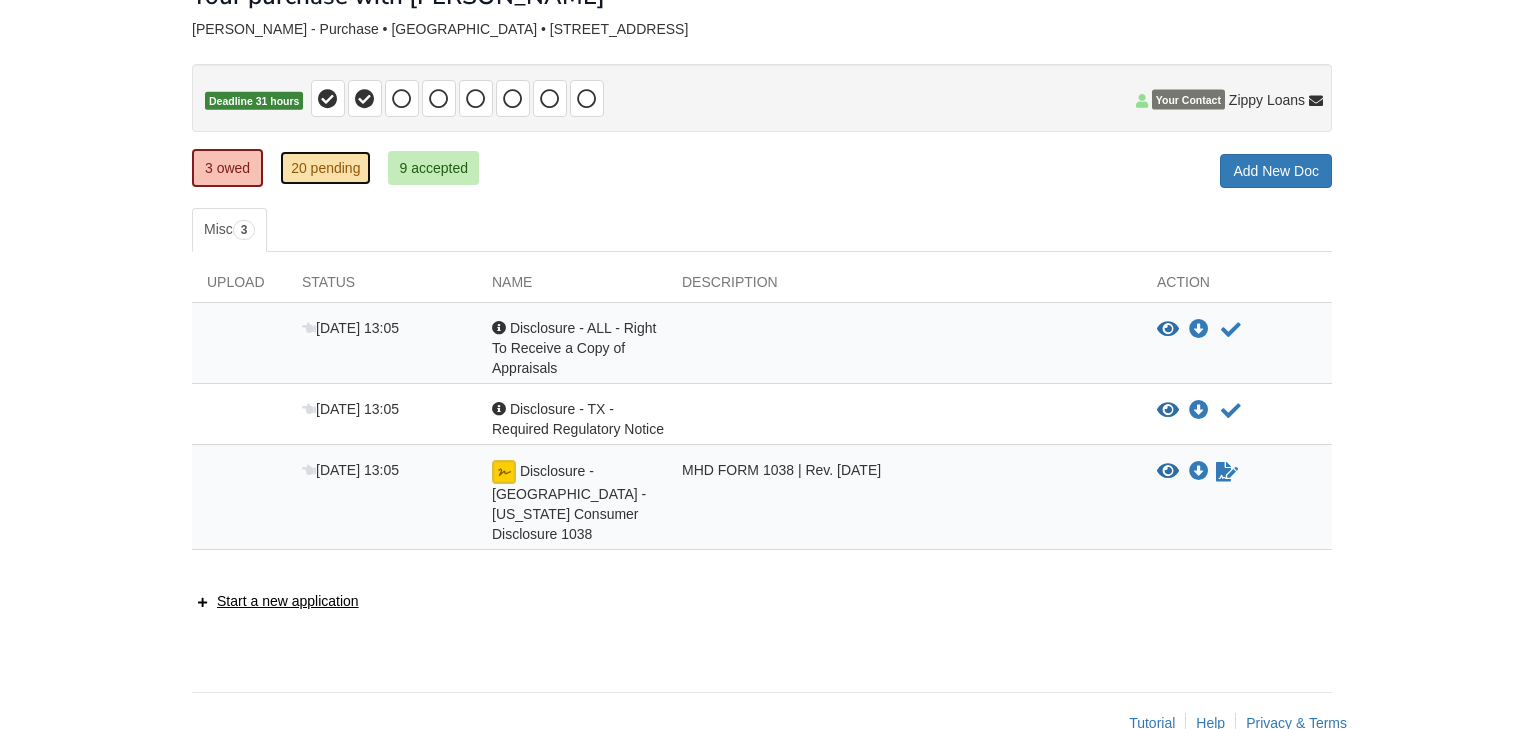 click on "20 pending" at bounding box center [325, 168] 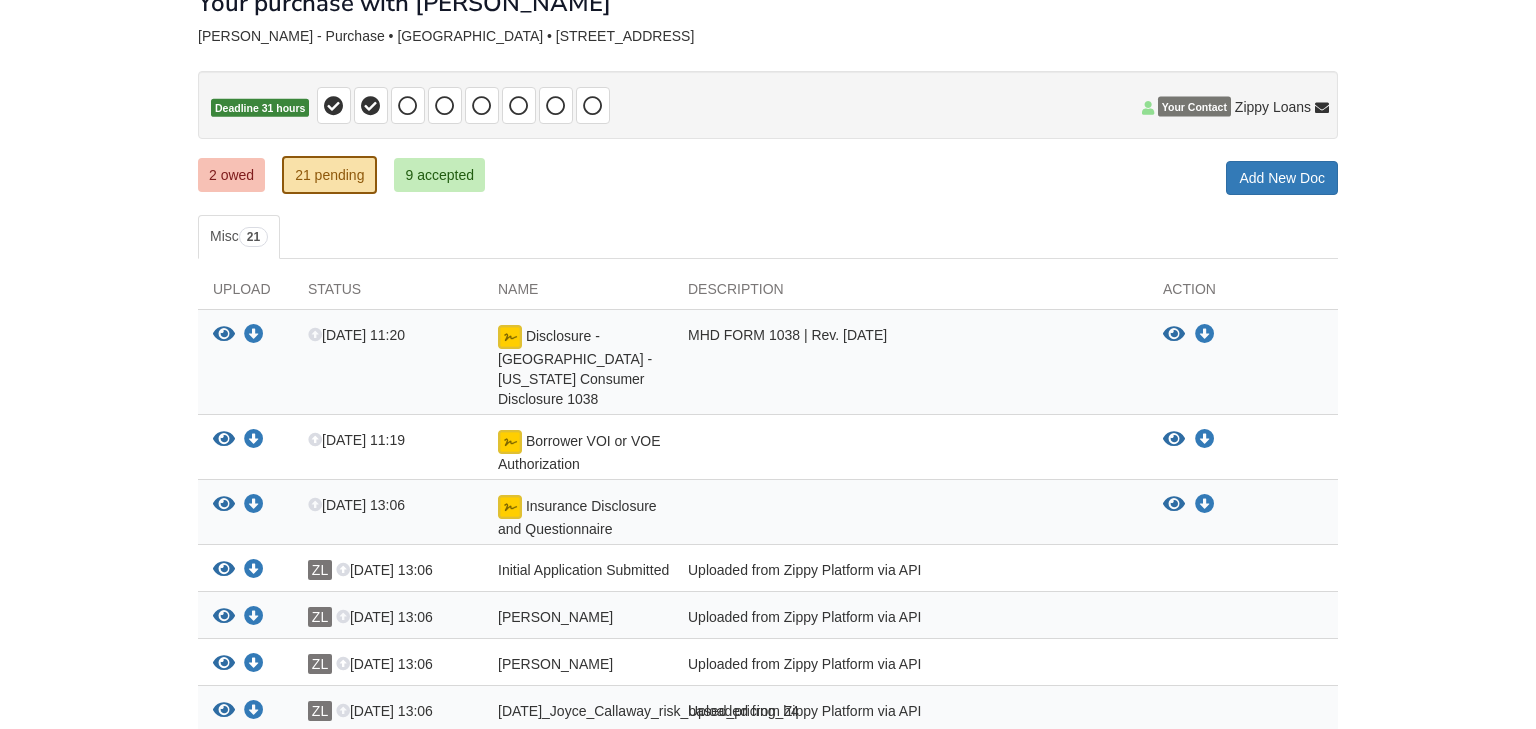 scroll, scrollTop: 0, scrollLeft: 0, axis: both 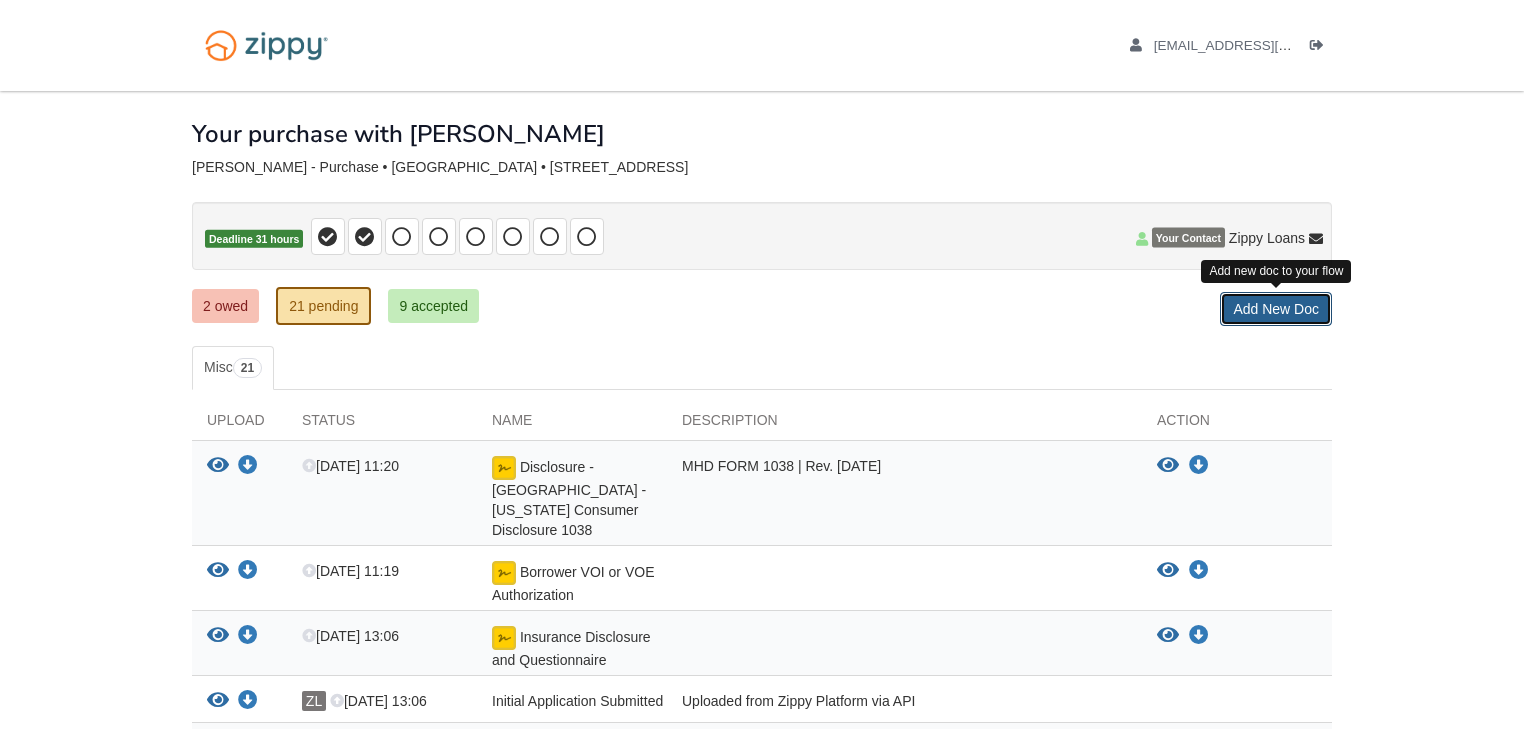 click on "Add New Doc" at bounding box center (1276, 309) 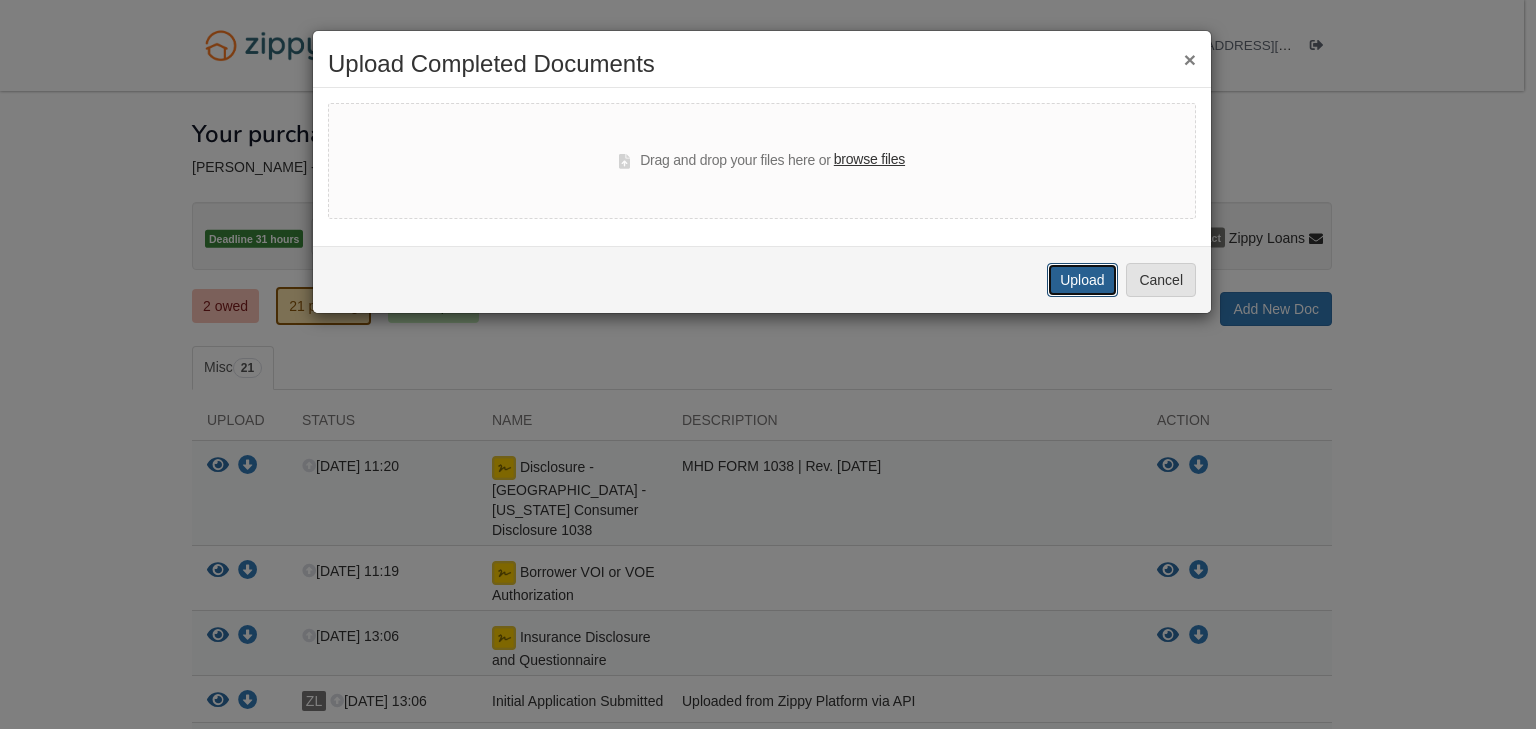 click on "Upload" at bounding box center [1082, 280] 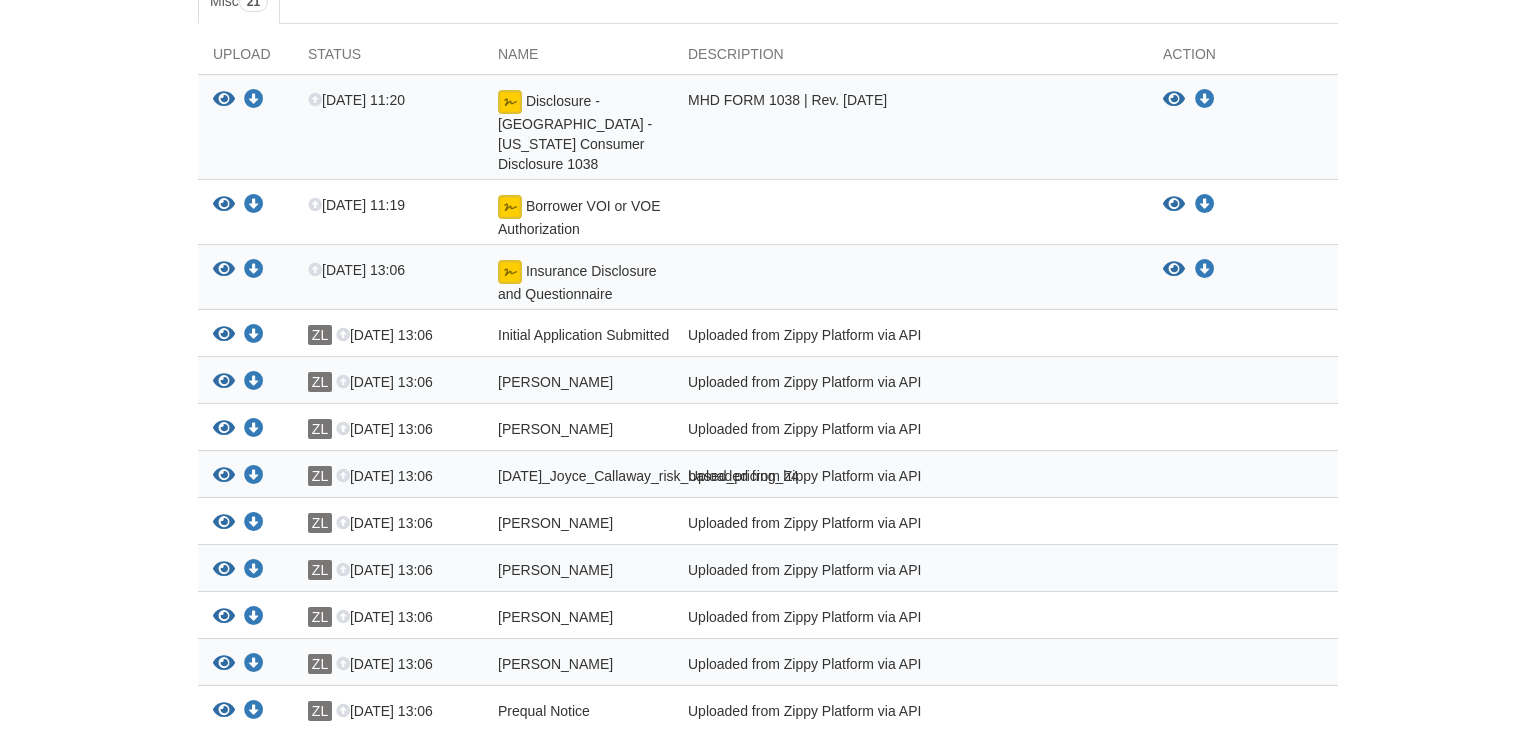 scroll, scrollTop: 46, scrollLeft: 0, axis: vertical 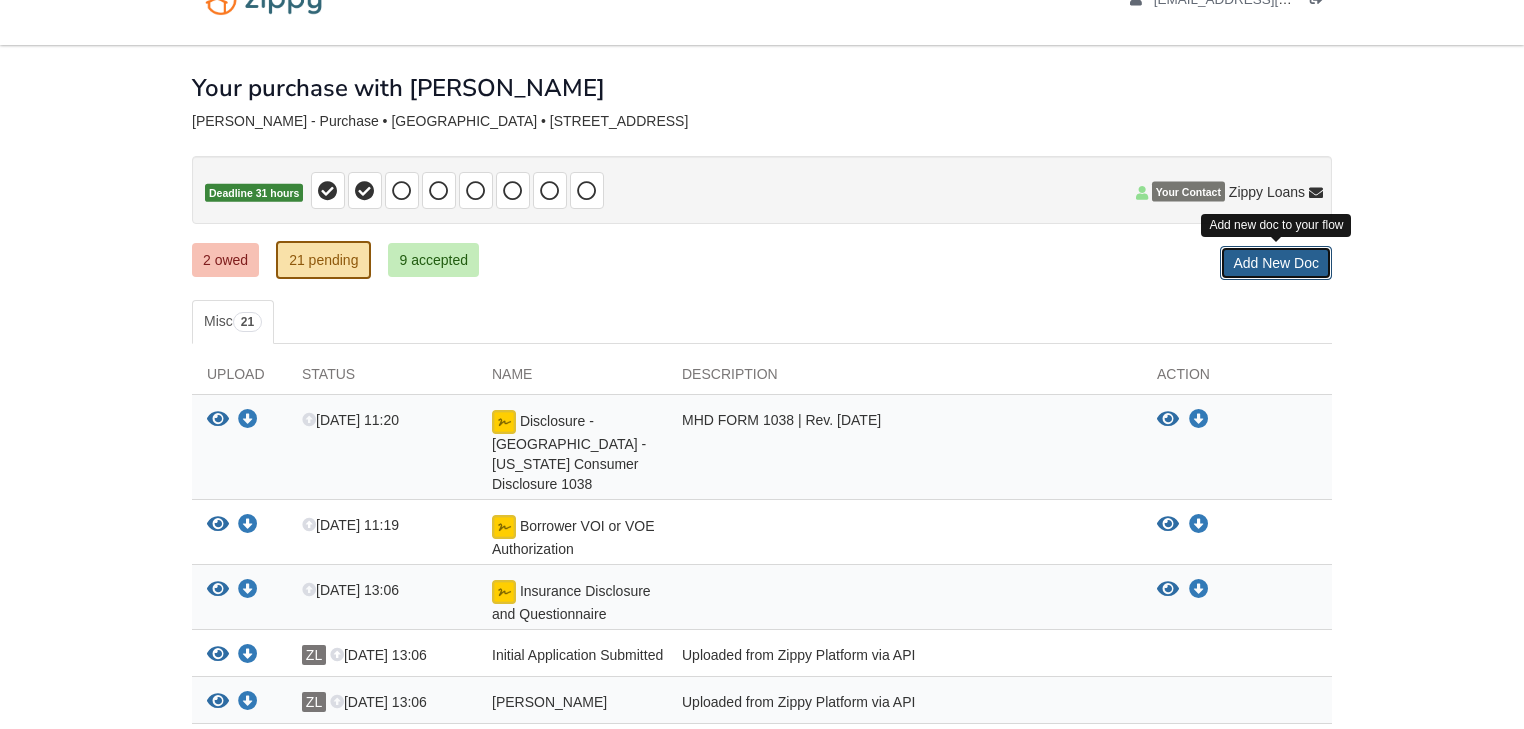click on "Add New Doc" at bounding box center [1276, 263] 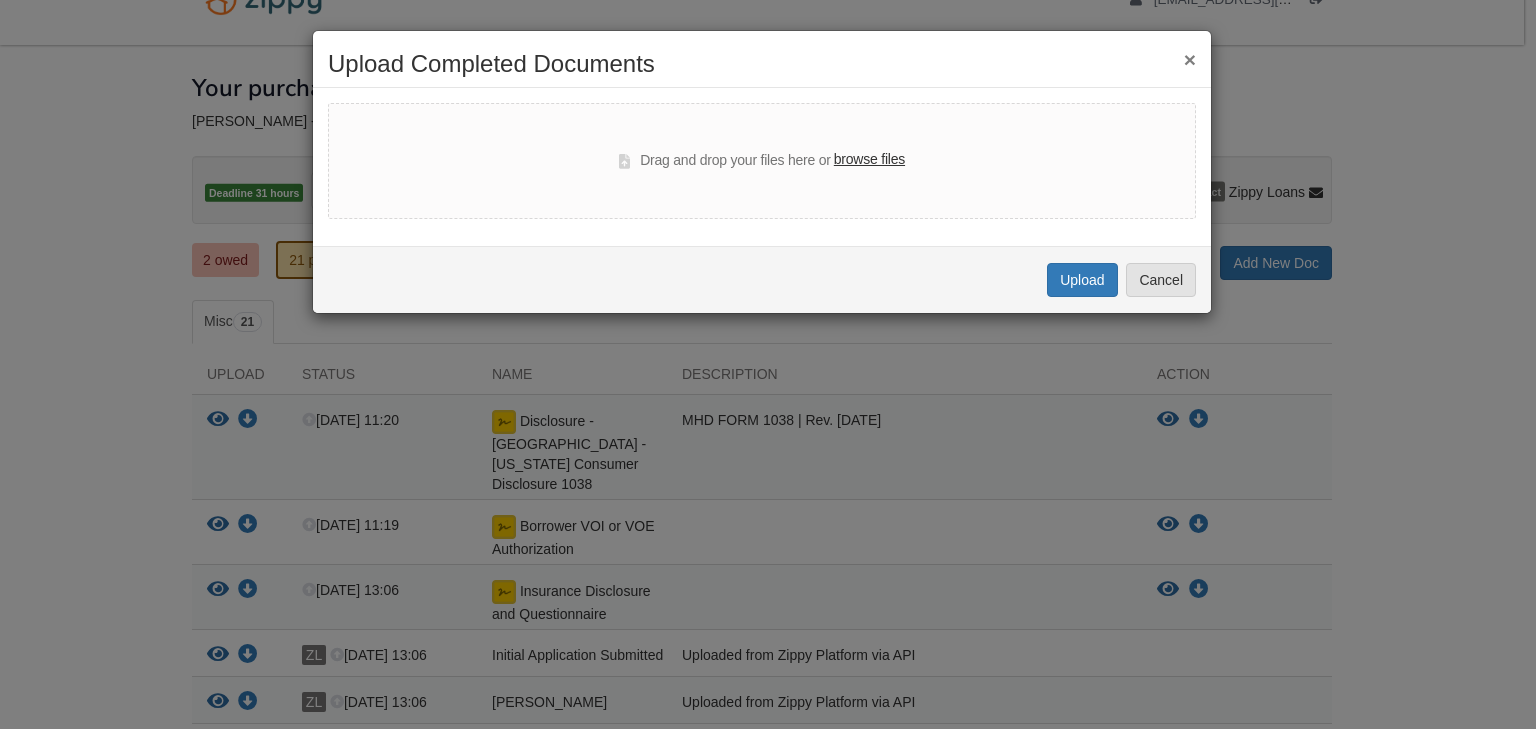 click on "browse files" at bounding box center (869, 160) 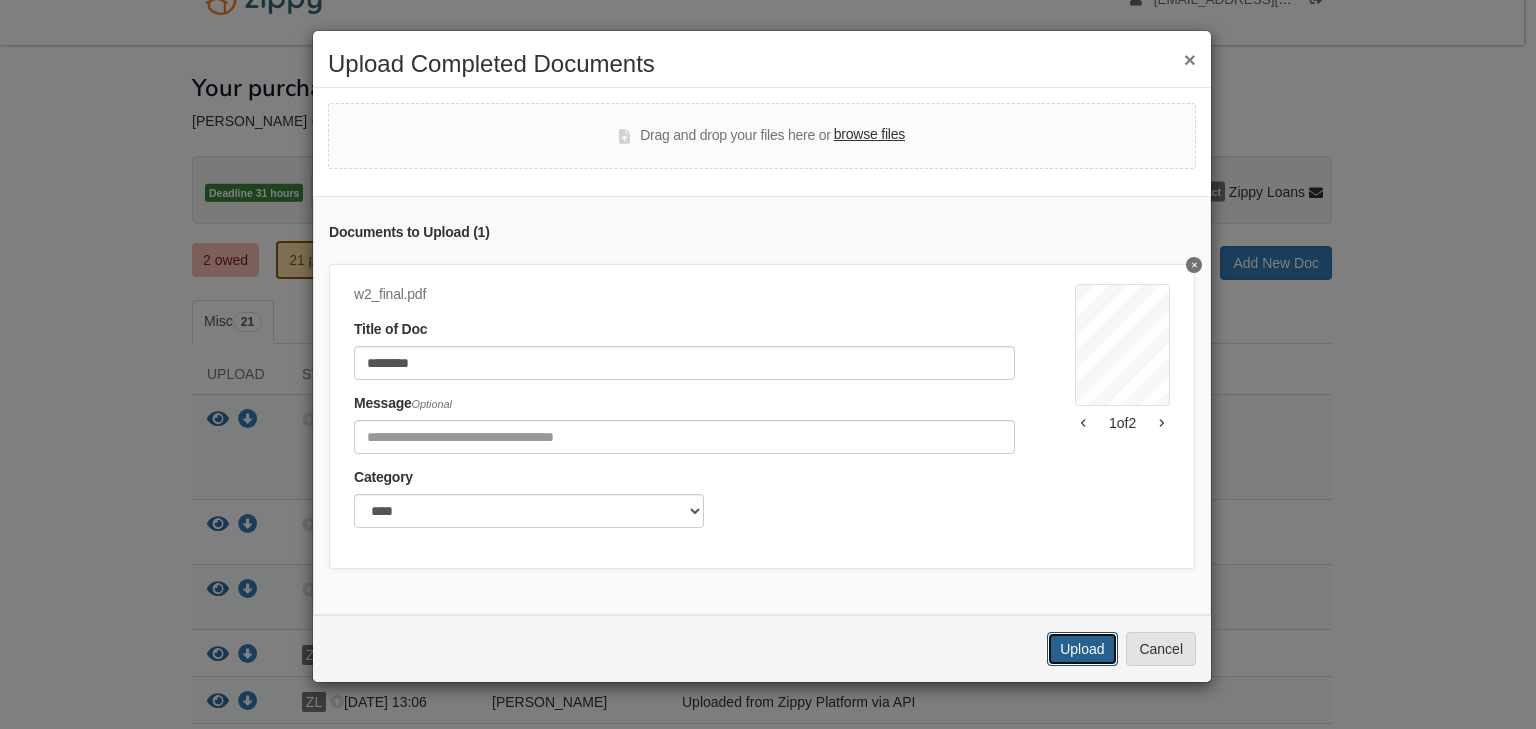click on "Upload" at bounding box center [1082, 649] 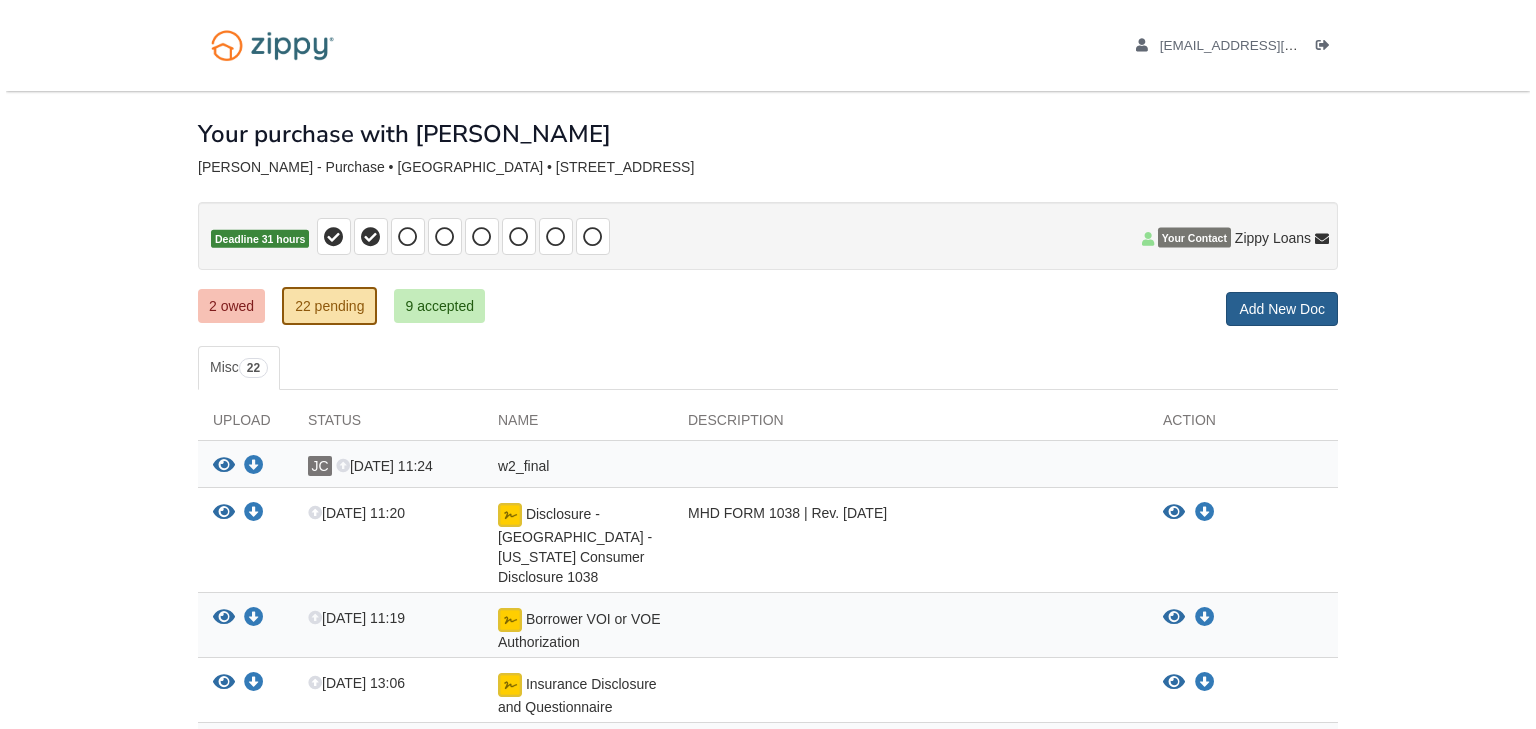 scroll, scrollTop: 46, scrollLeft: 0, axis: vertical 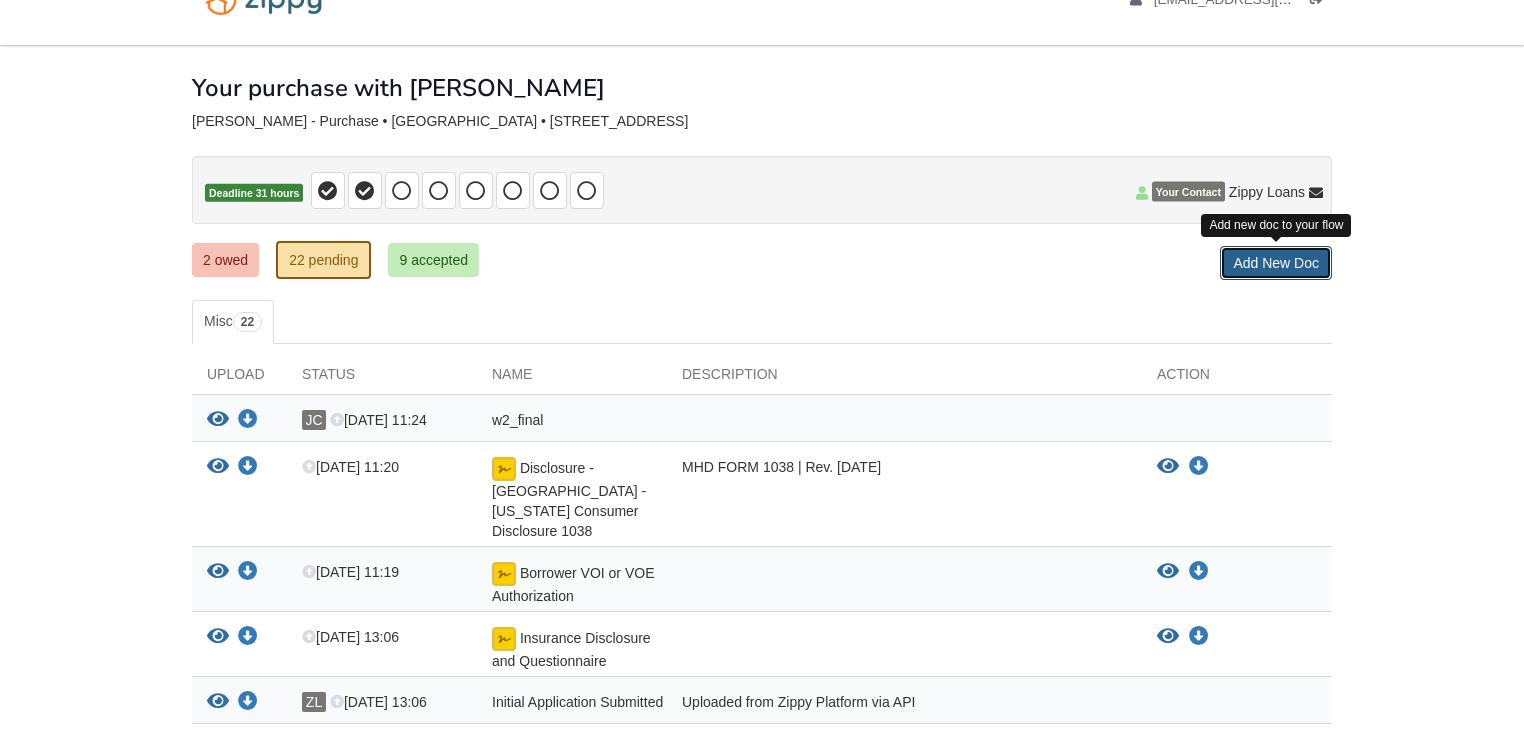 click on "Add New Doc" at bounding box center (1276, 263) 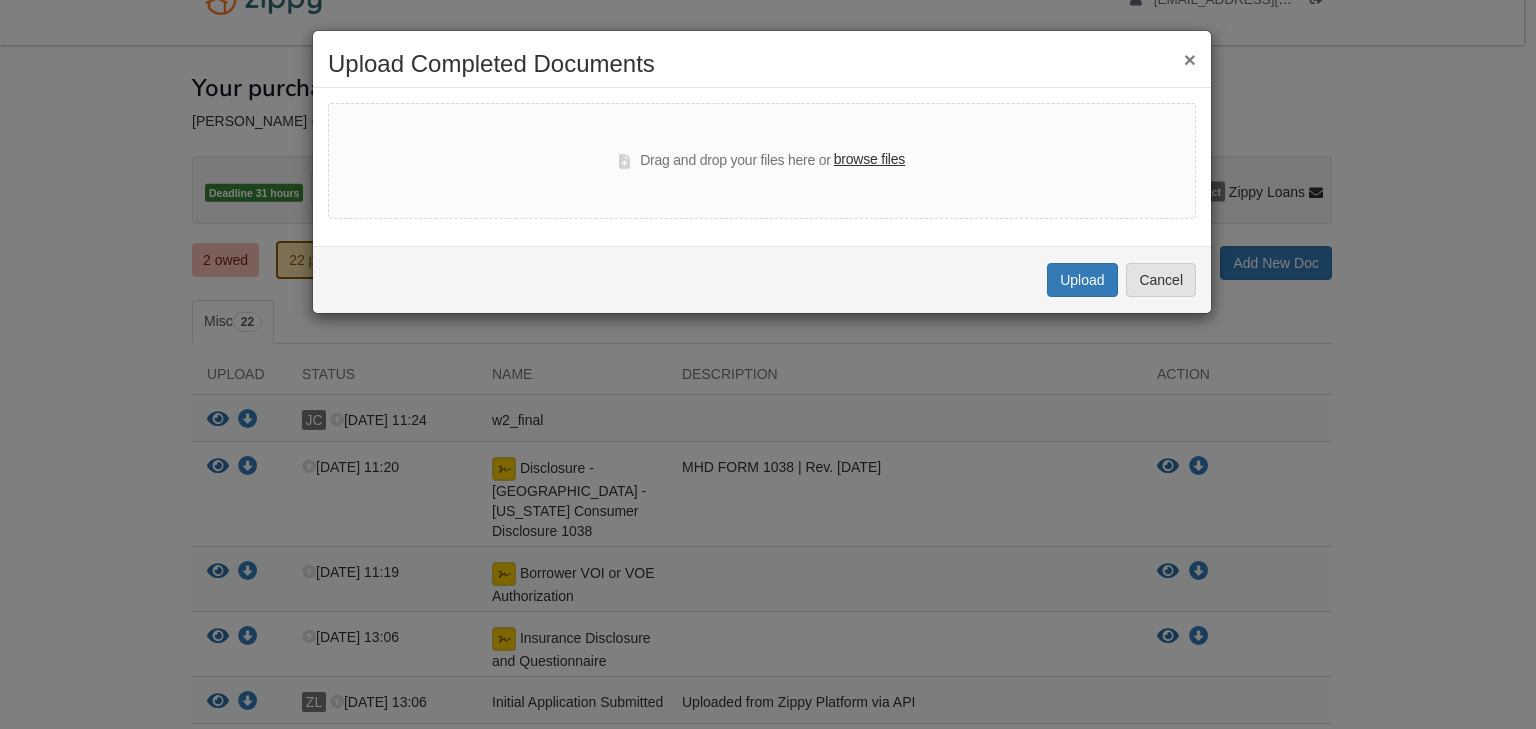click on "browse files" at bounding box center [869, 160] 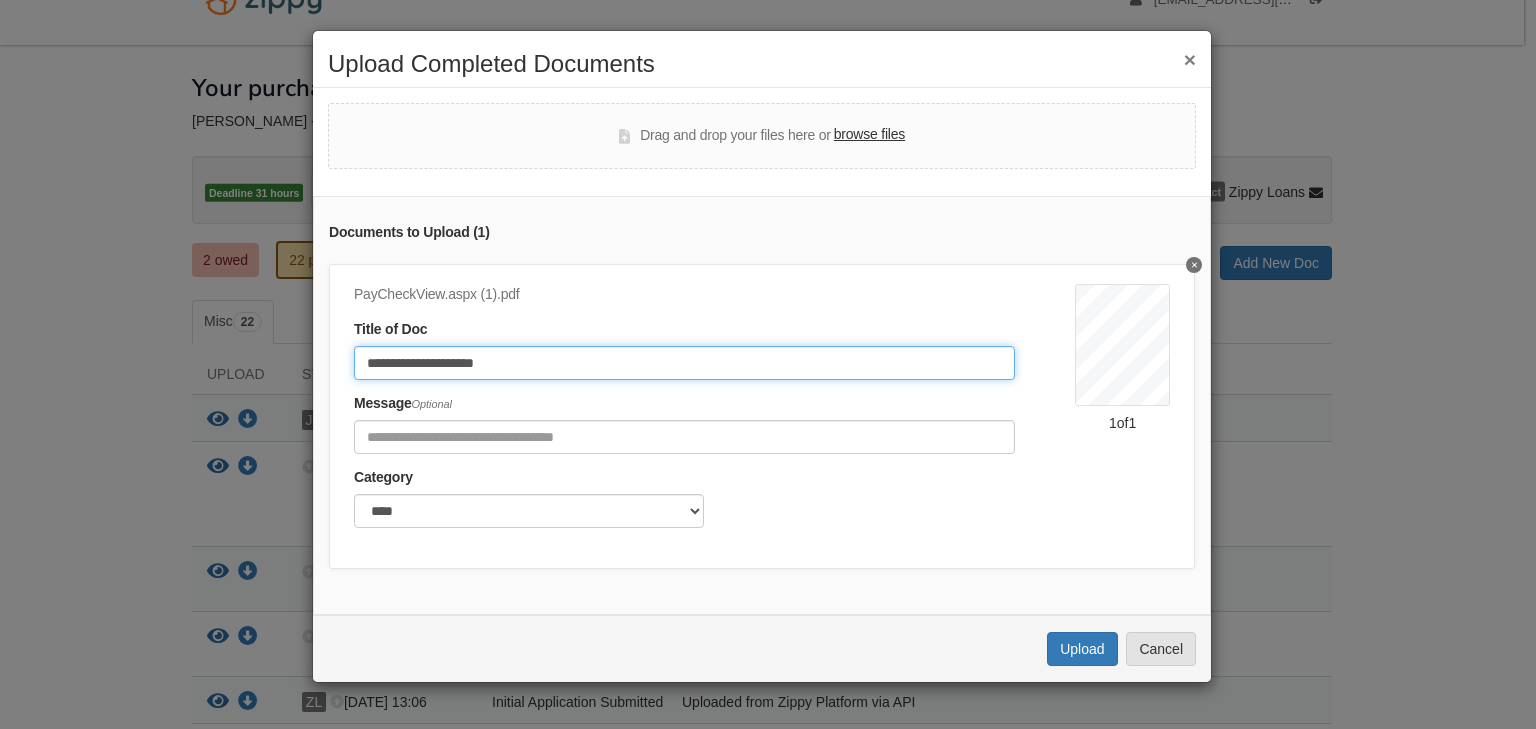 drag, startPoint x: 538, startPoint y: 368, endPoint x: 144, endPoint y: 299, distance: 399.99625 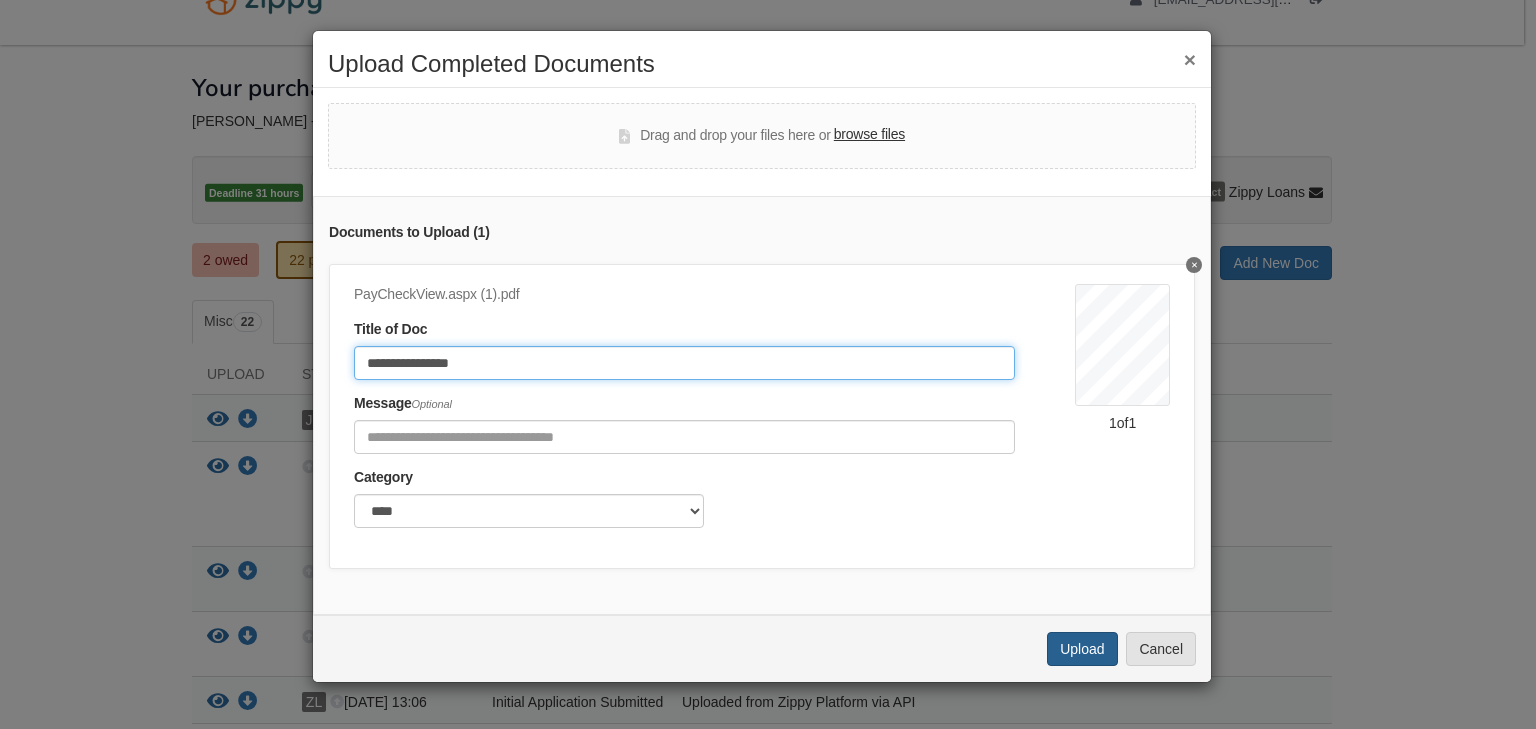 type on "**********" 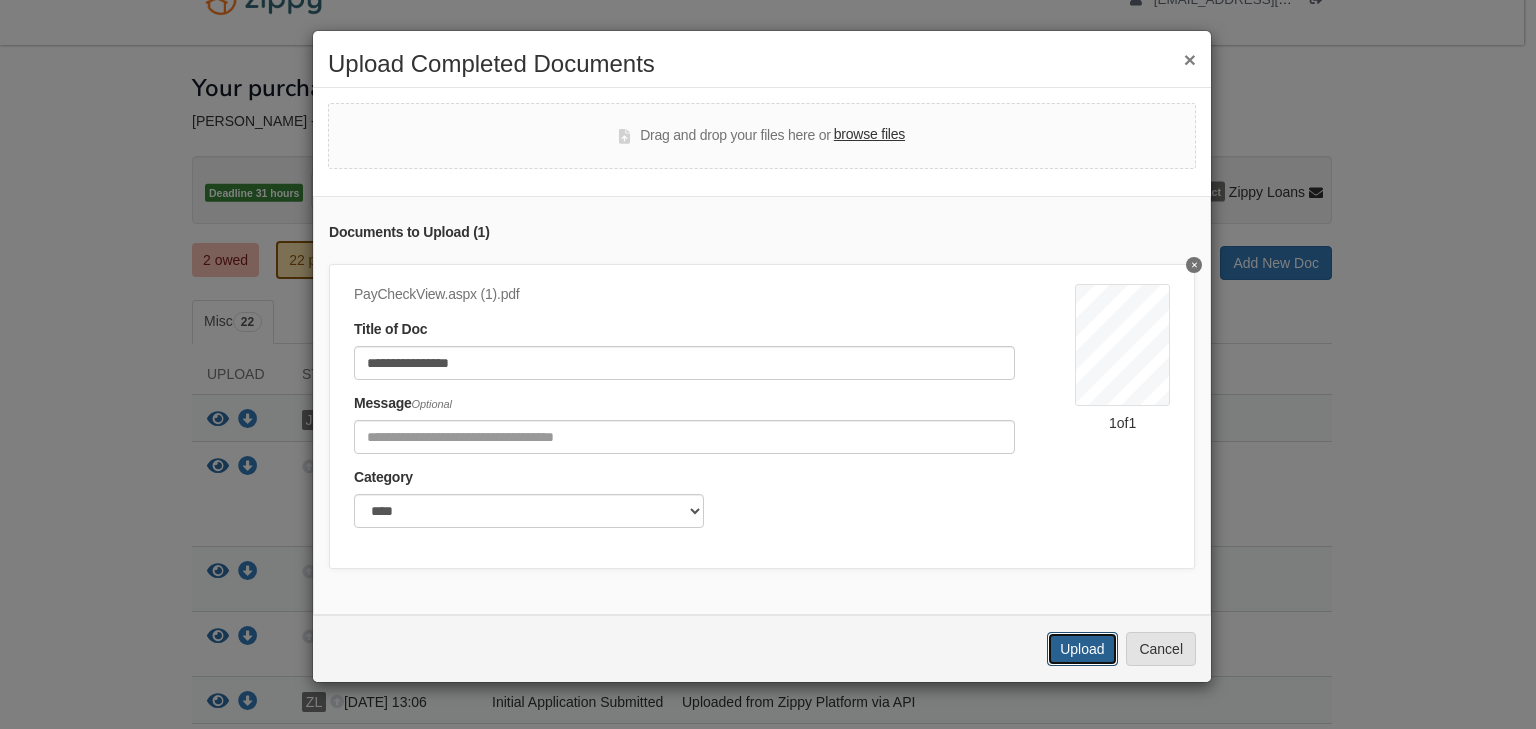 click on "Upload" at bounding box center (1082, 649) 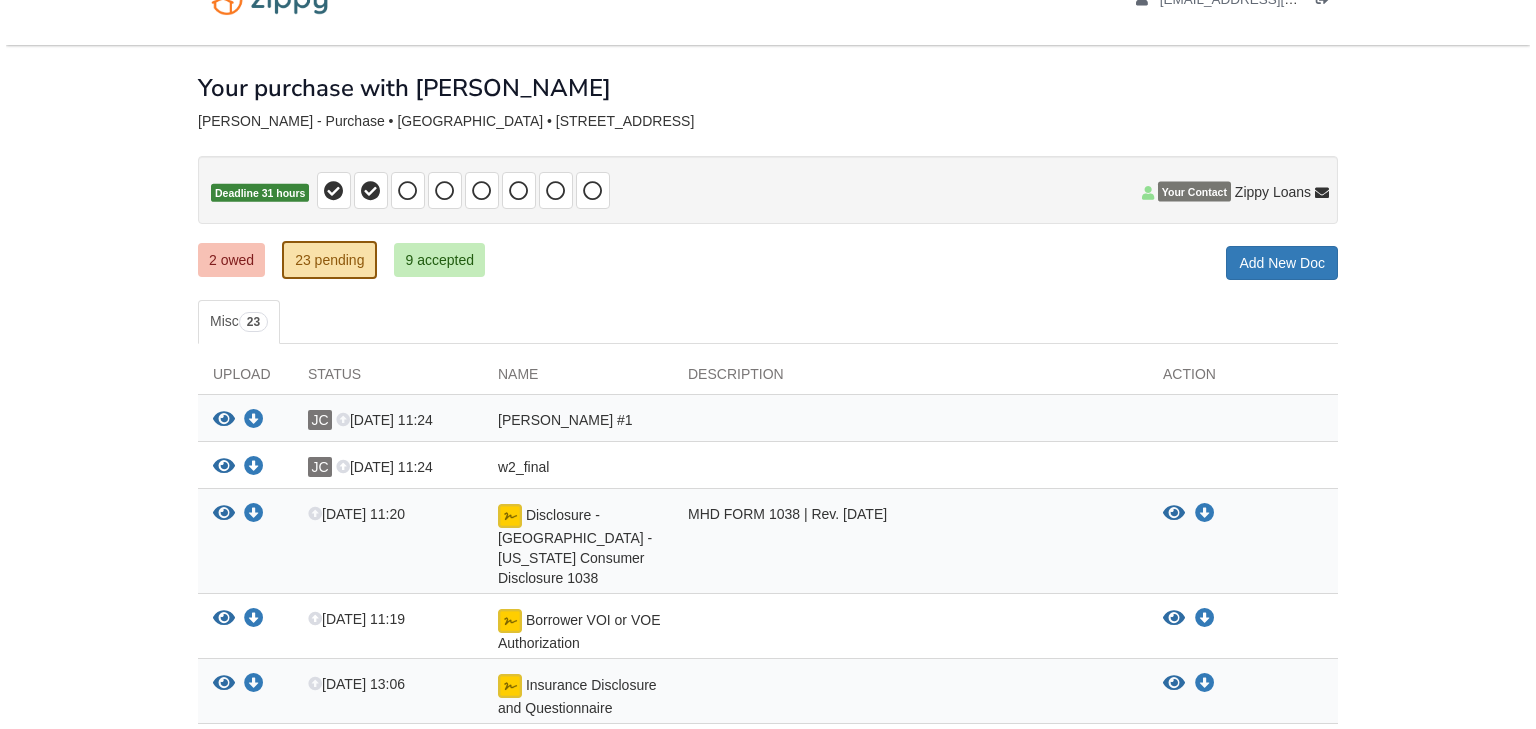scroll, scrollTop: 46, scrollLeft: 0, axis: vertical 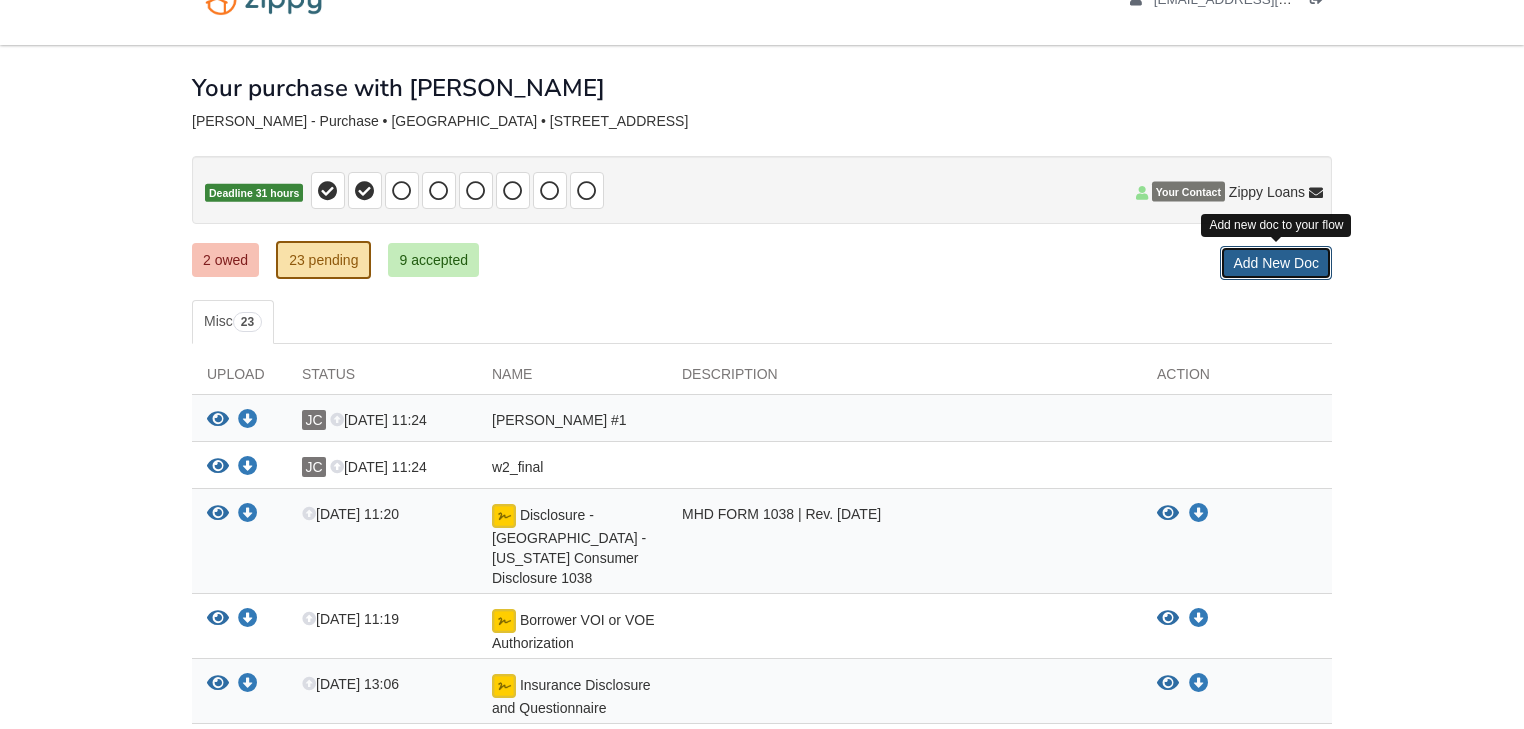 click on "Add New Doc" at bounding box center (1276, 263) 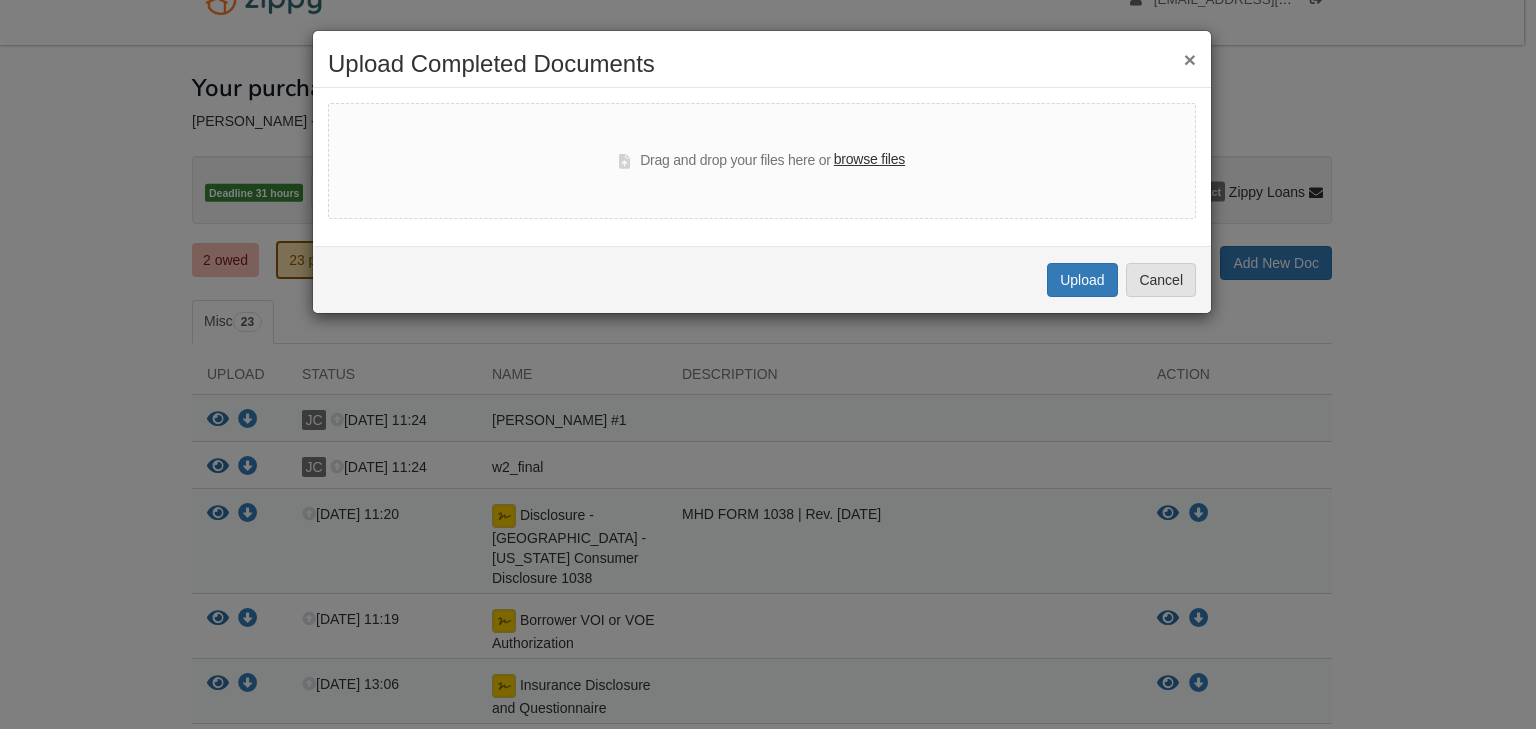 click on "browse files" at bounding box center [869, 160] 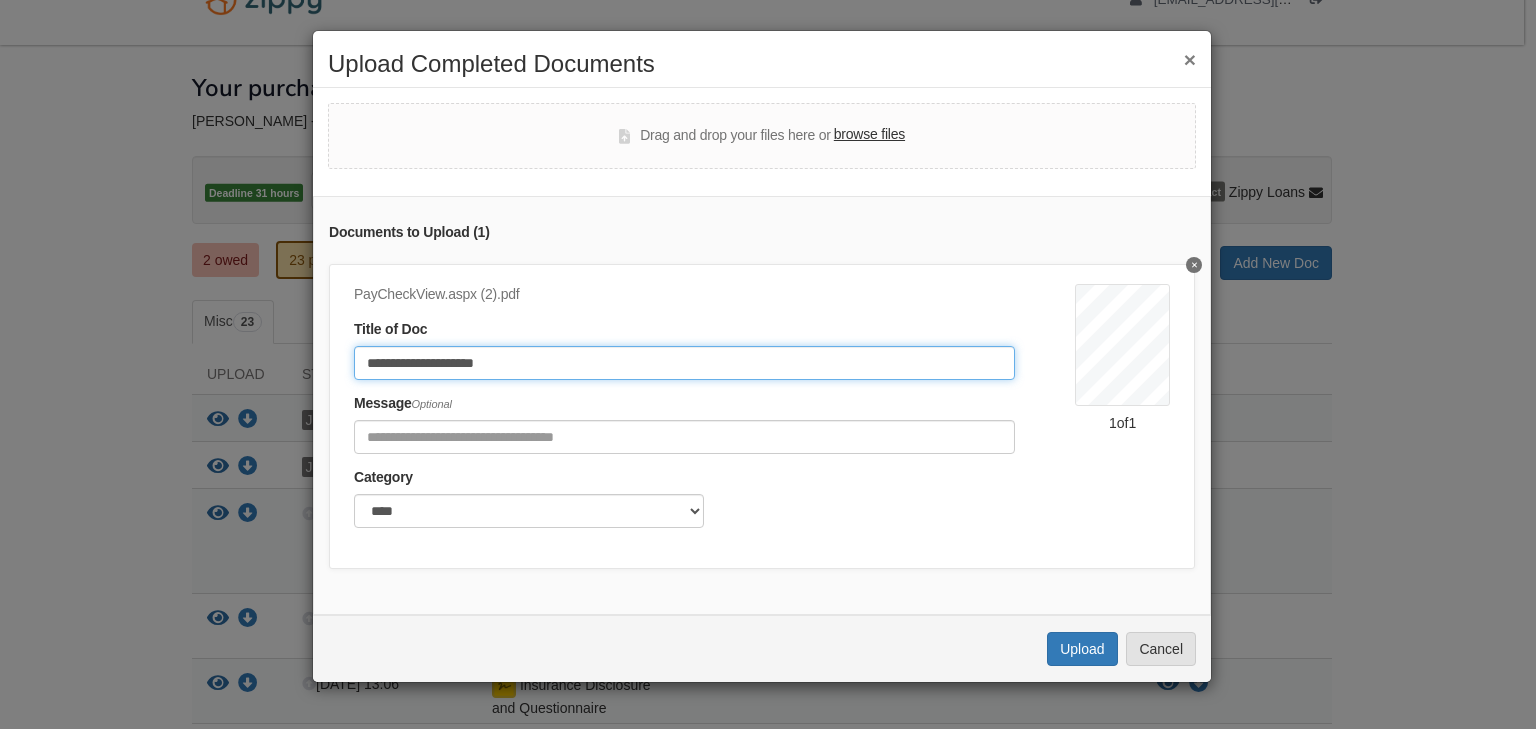 drag, startPoint x: 529, startPoint y: 363, endPoint x: 110, endPoint y: 312, distance: 422.0924 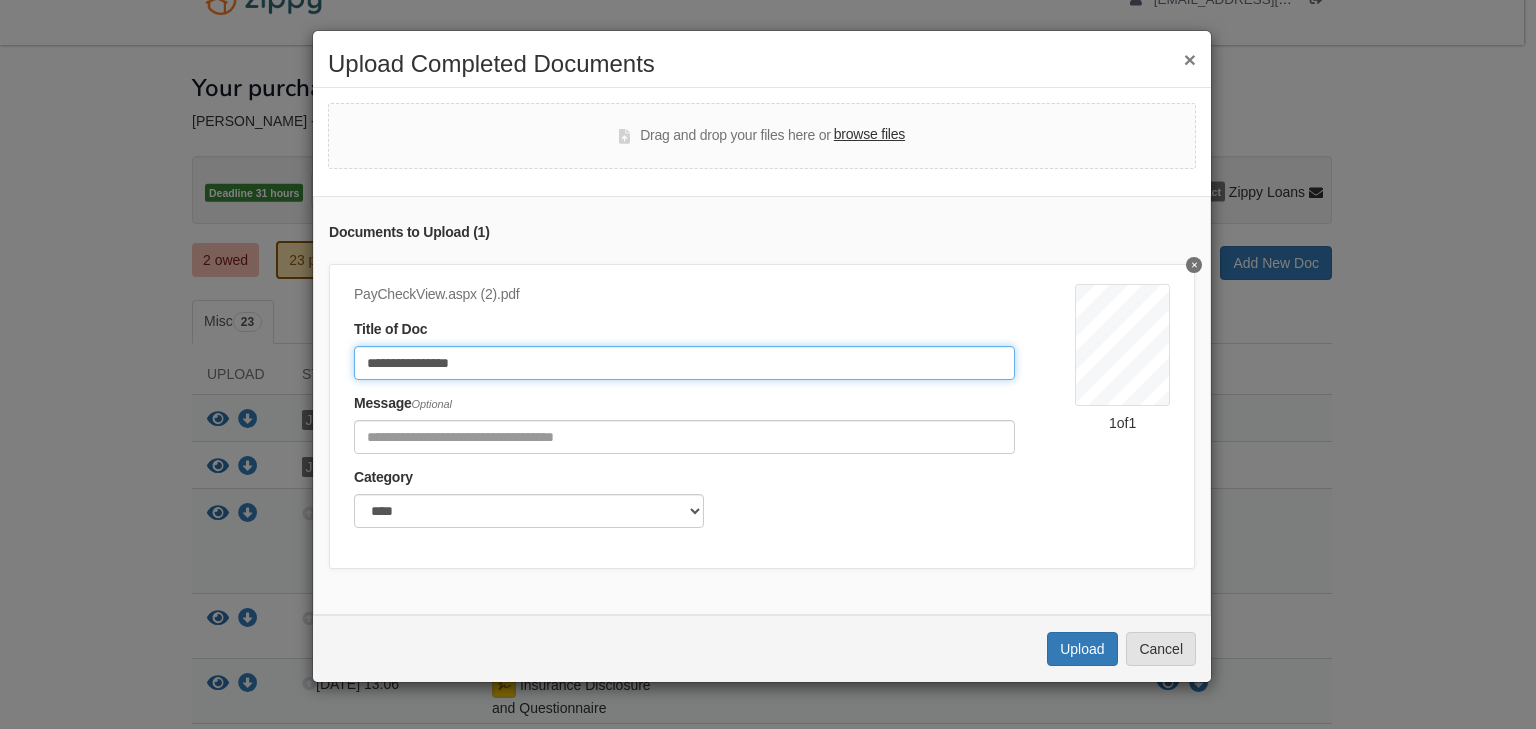 type on "**********" 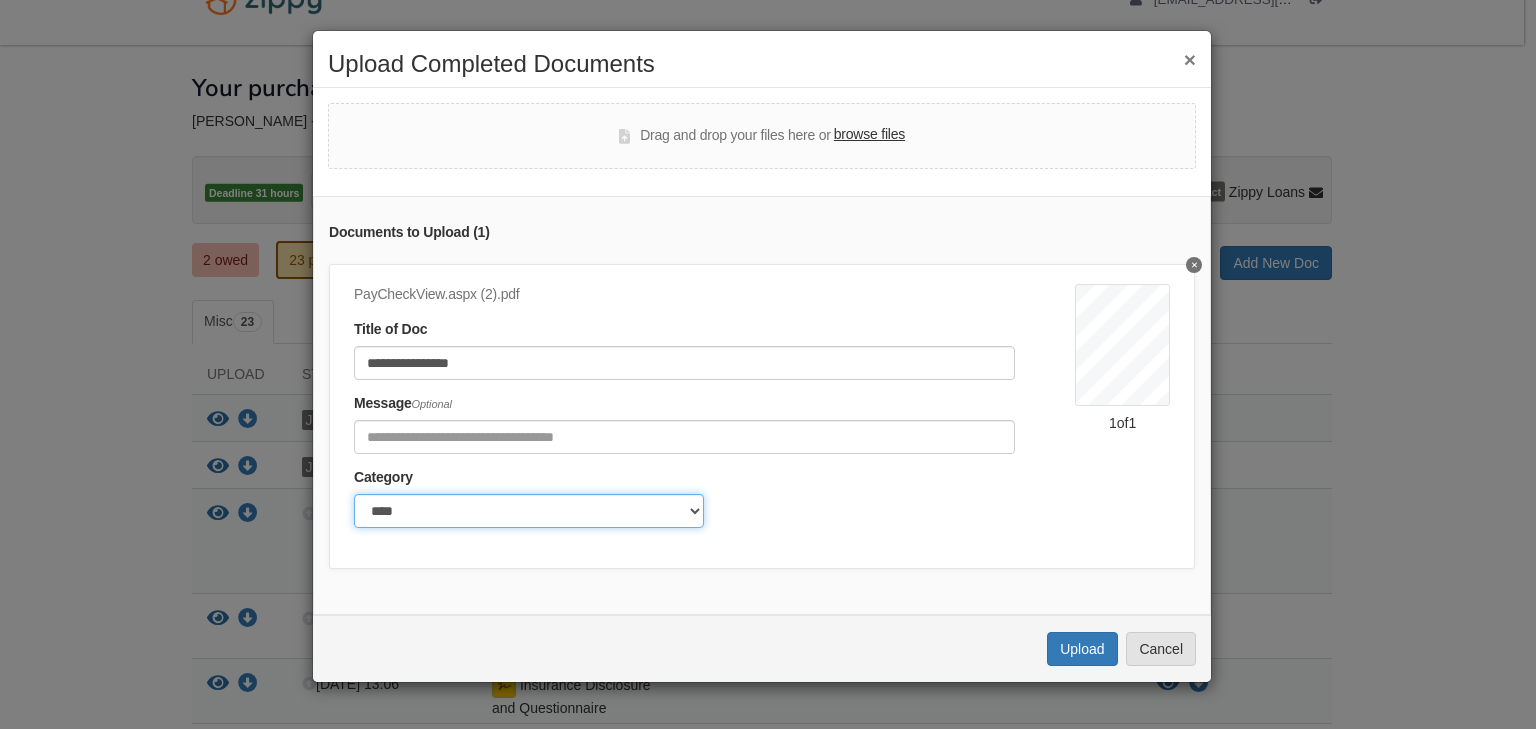 click on "******* ****" 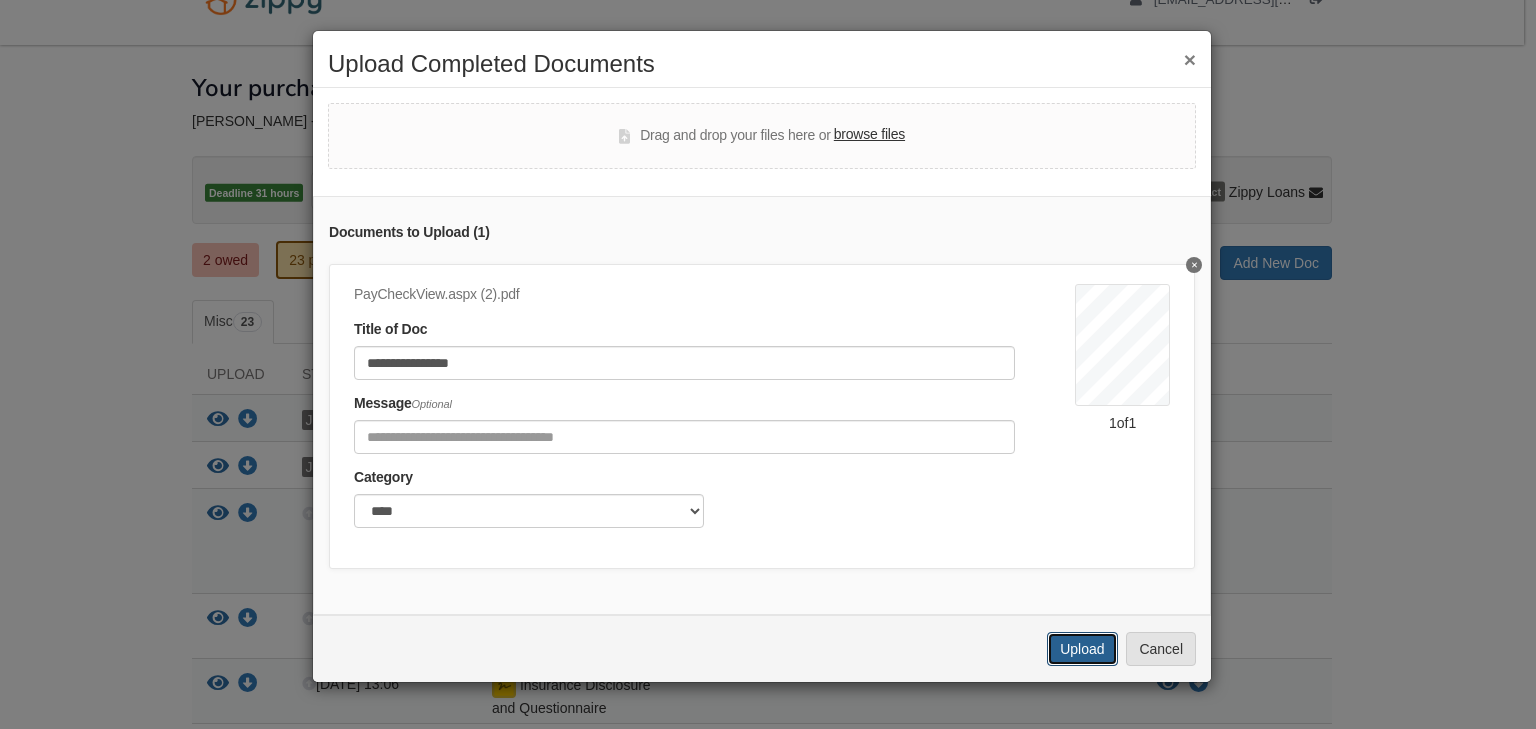 click on "Upload" at bounding box center [1082, 649] 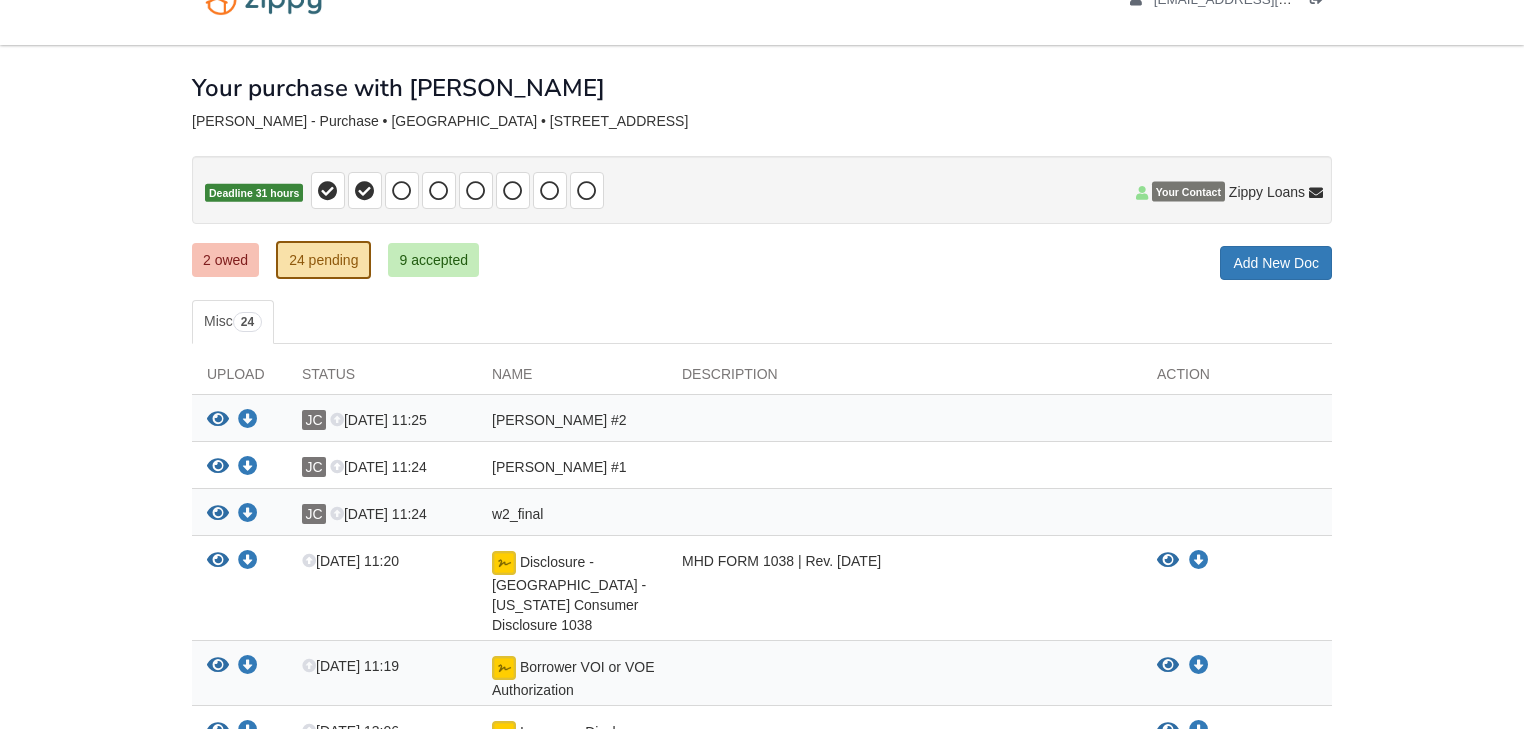 scroll, scrollTop: 46, scrollLeft: 0, axis: vertical 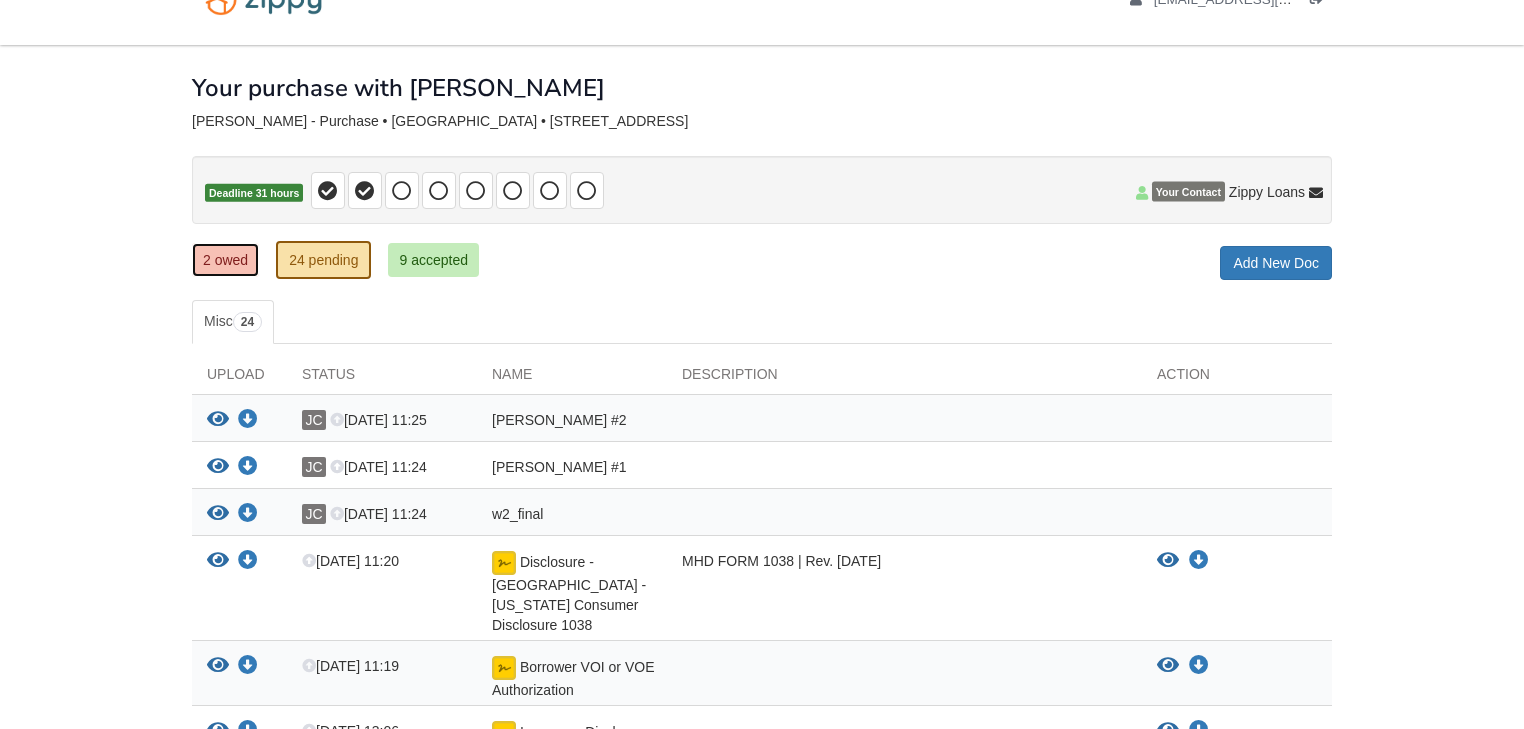 click on "2 owed" at bounding box center (225, 260) 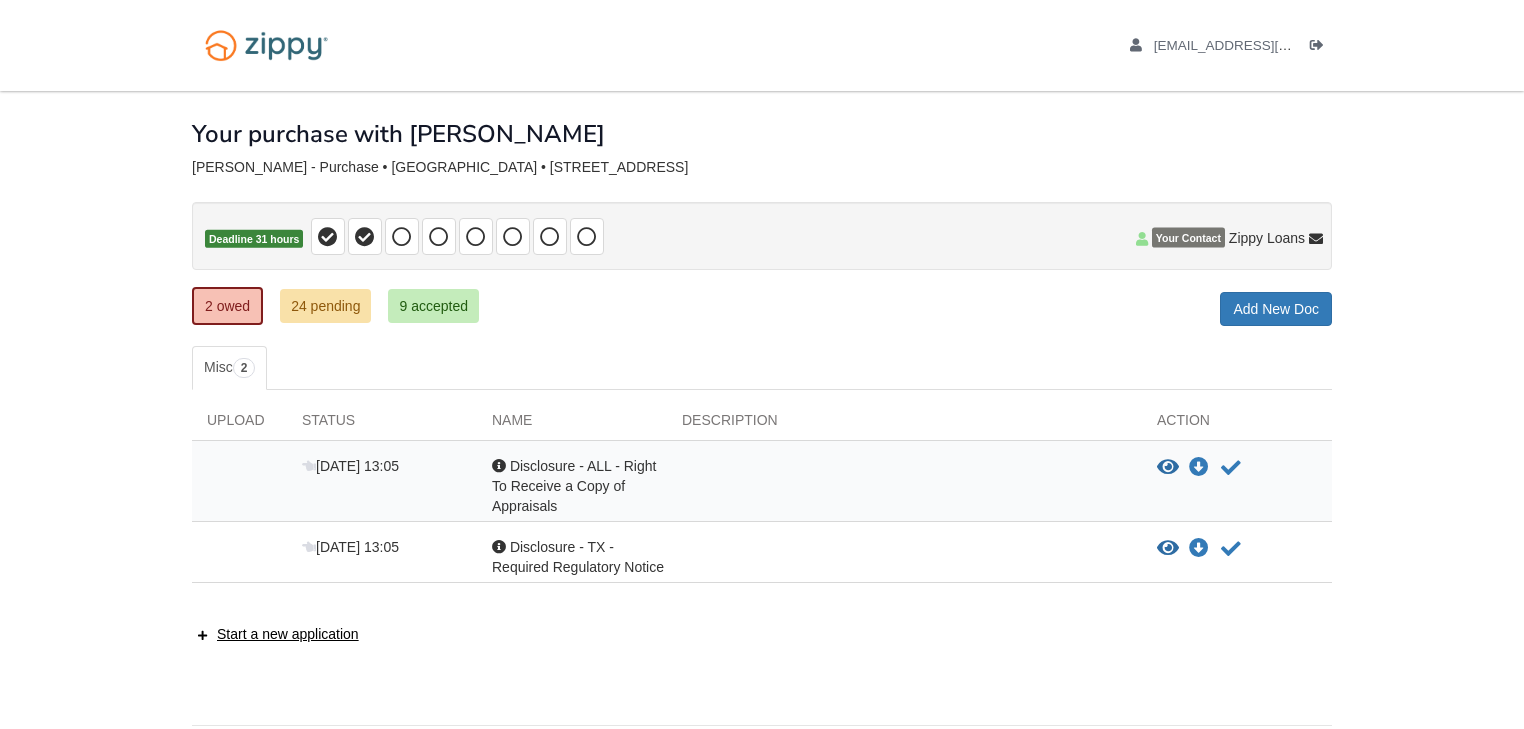 scroll, scrollTop: 0, scrollLeft: 0, axis: both 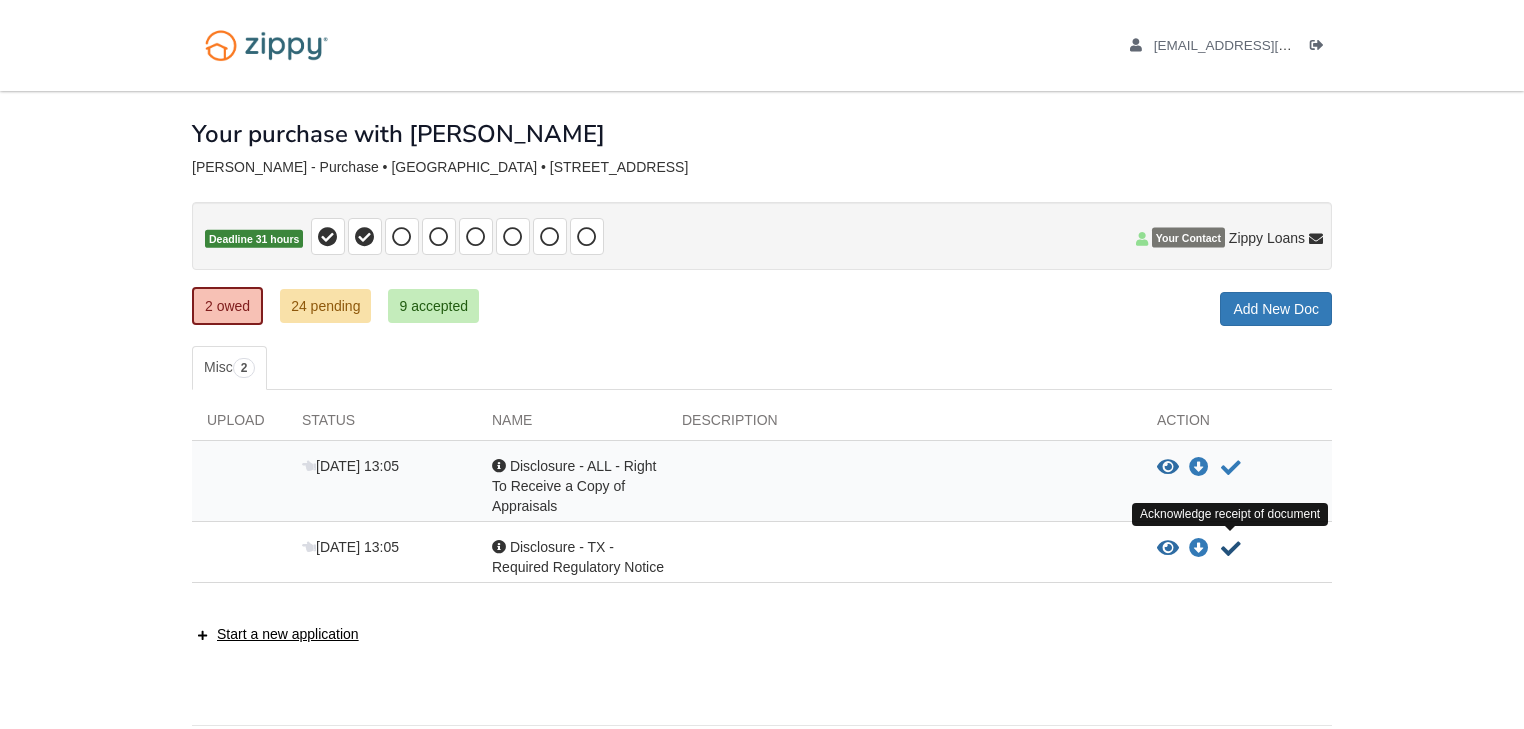 click at bounding box center [1231, 549] 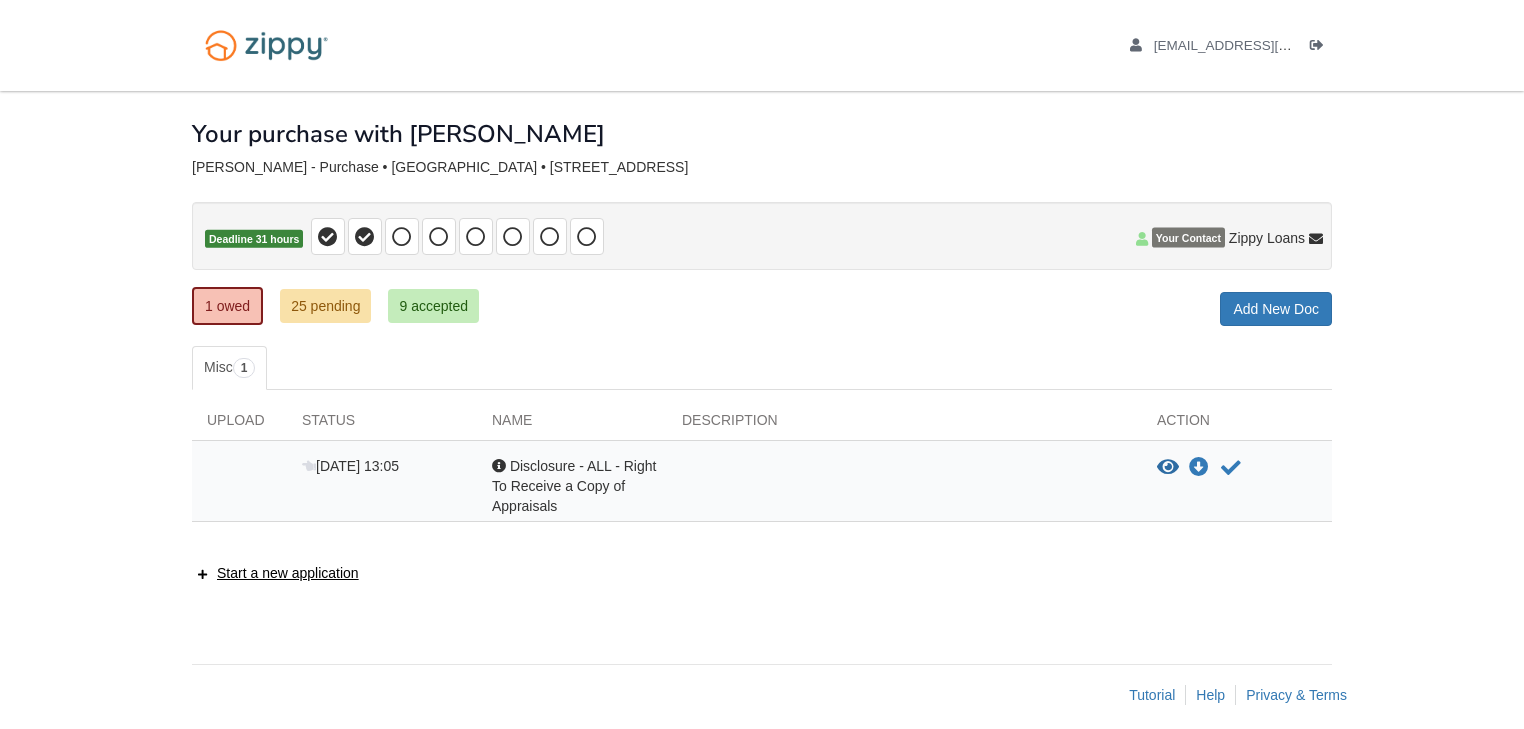 scroll, scrollTop: 0, scrollLeft: 0, axis: both 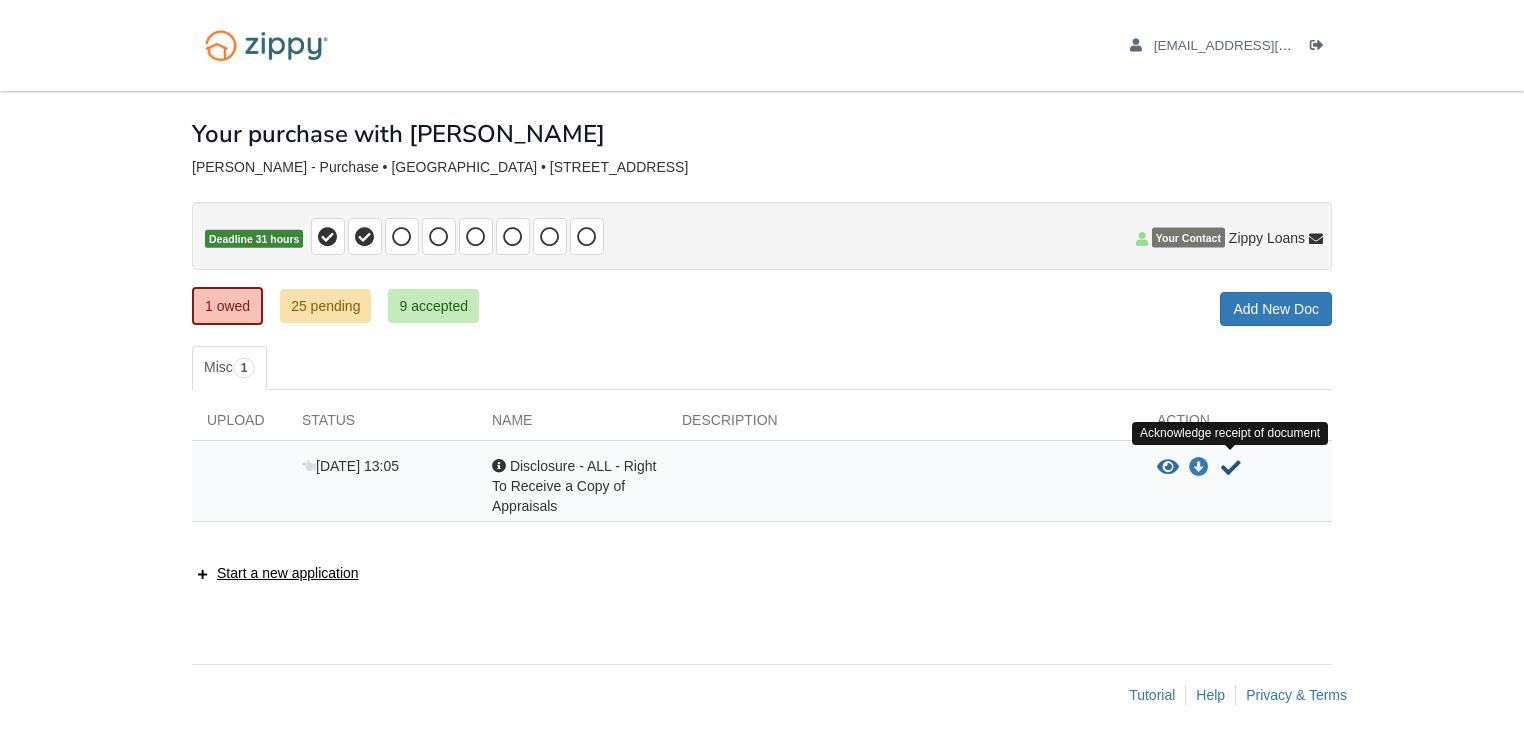 click at bounding box center [1231, 468] 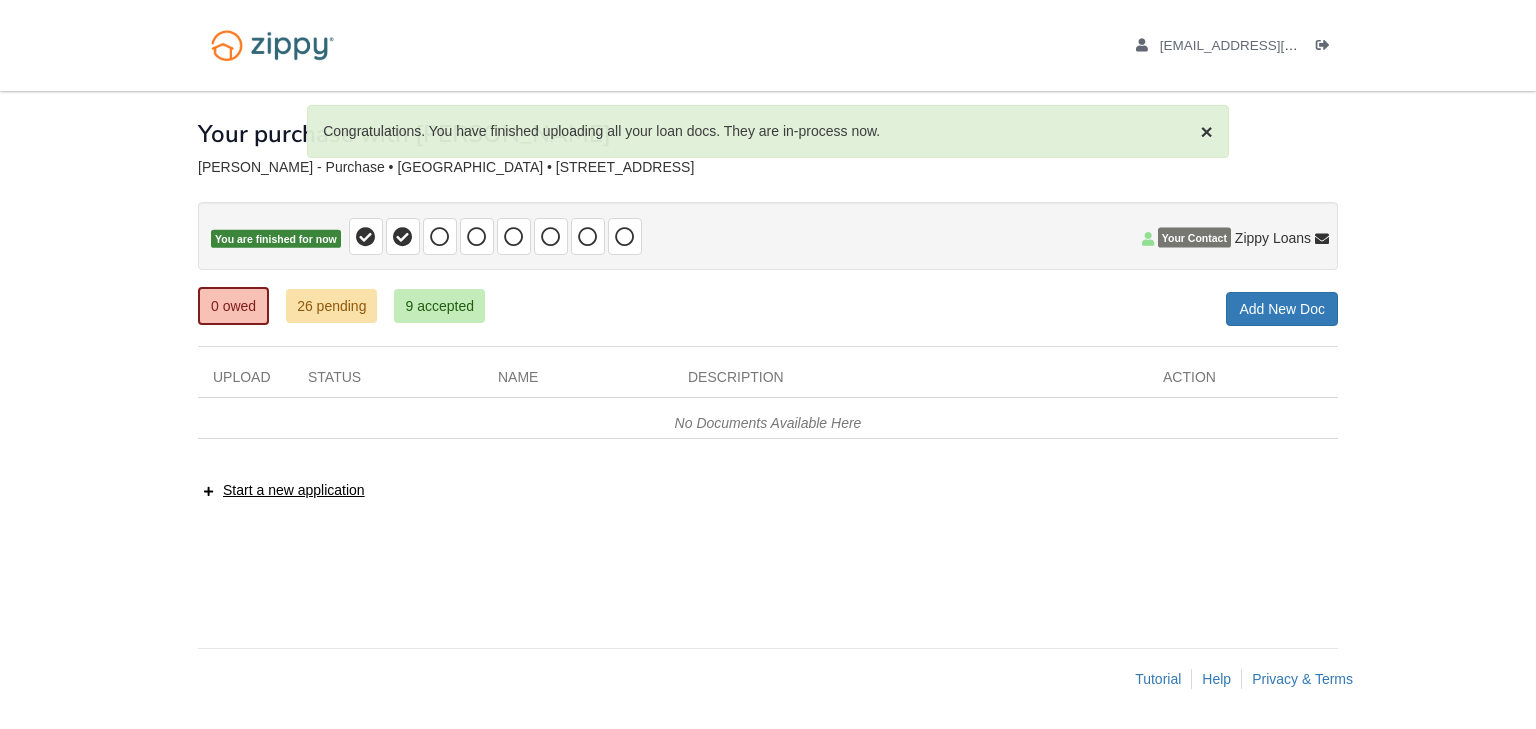 scroll, scrollTop: 0, scrollLeft: 0, axis: both 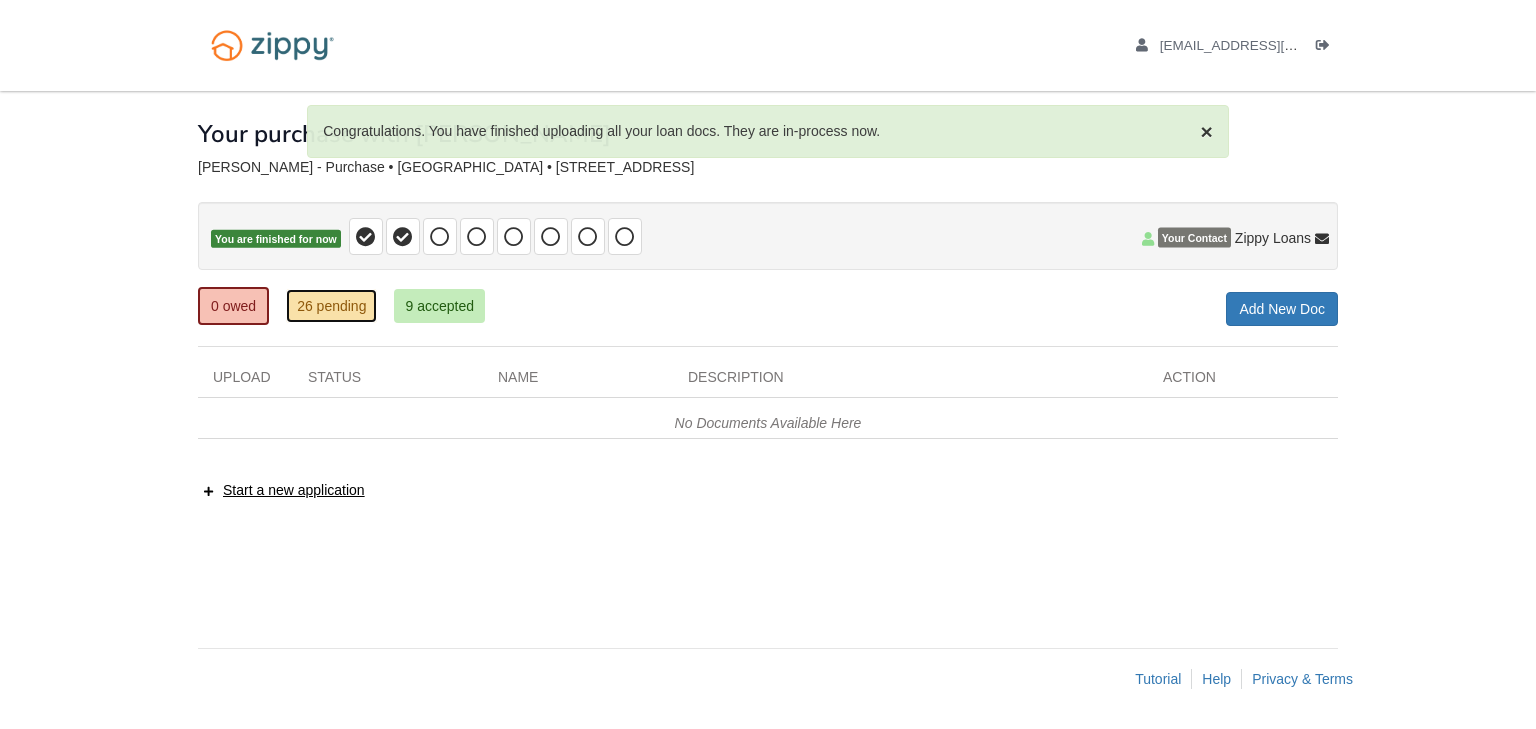 click on "26 pending" at bounding box center (331, 306) 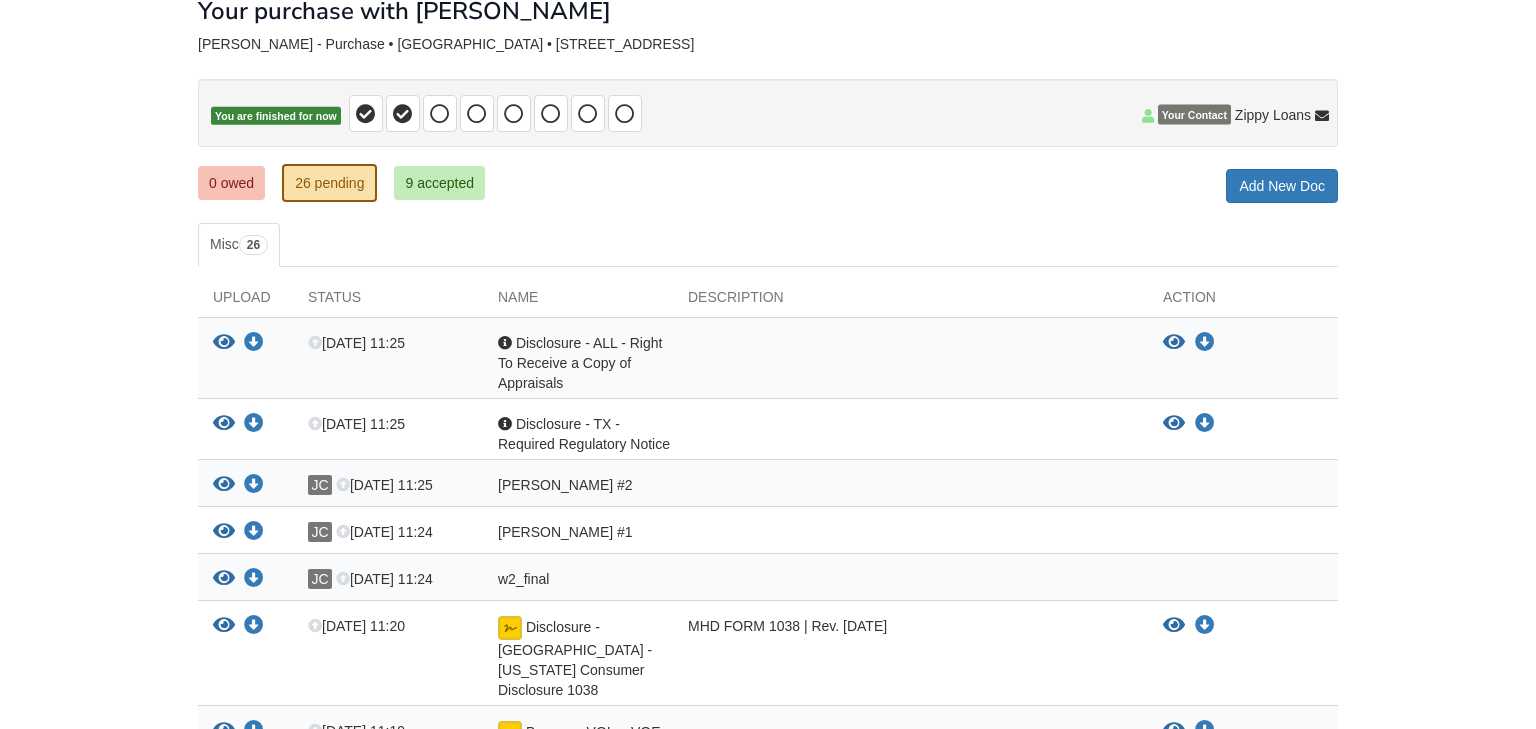 scroll, scrollTop: 0, scrollLeft: 0, axis: both 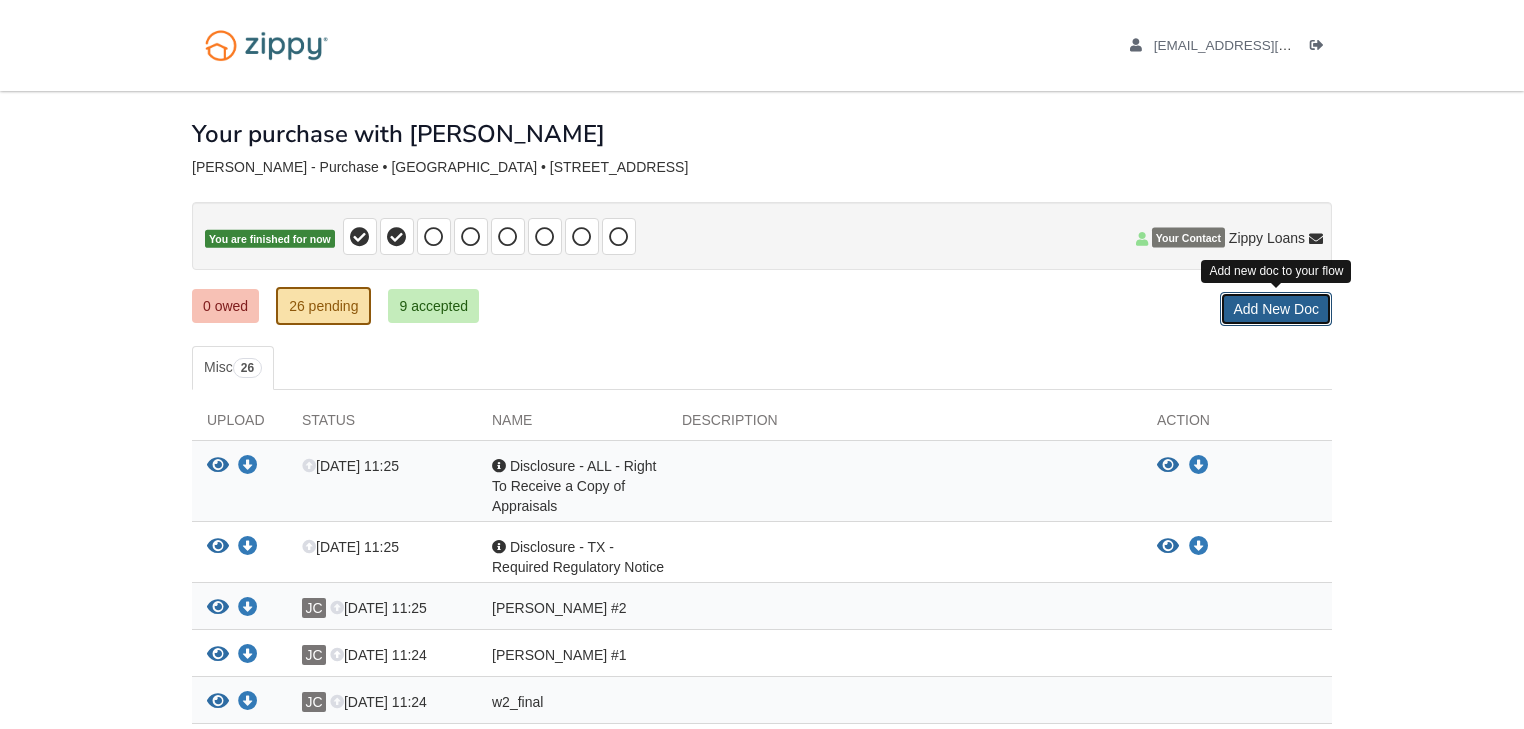 click on "Add New Doc" at bounding box center (1276, 309) 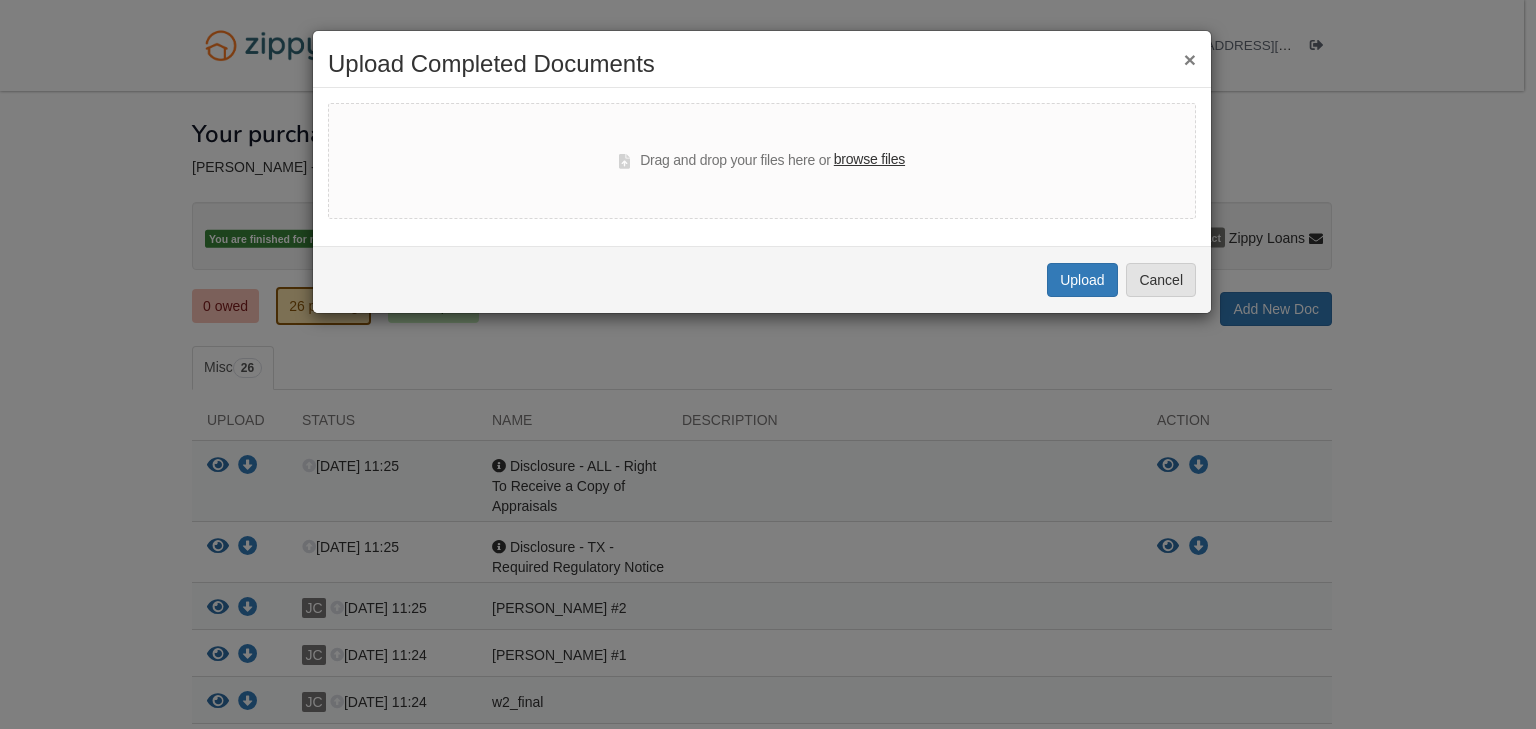 click on "browse files" at bounding box center [869, 160] 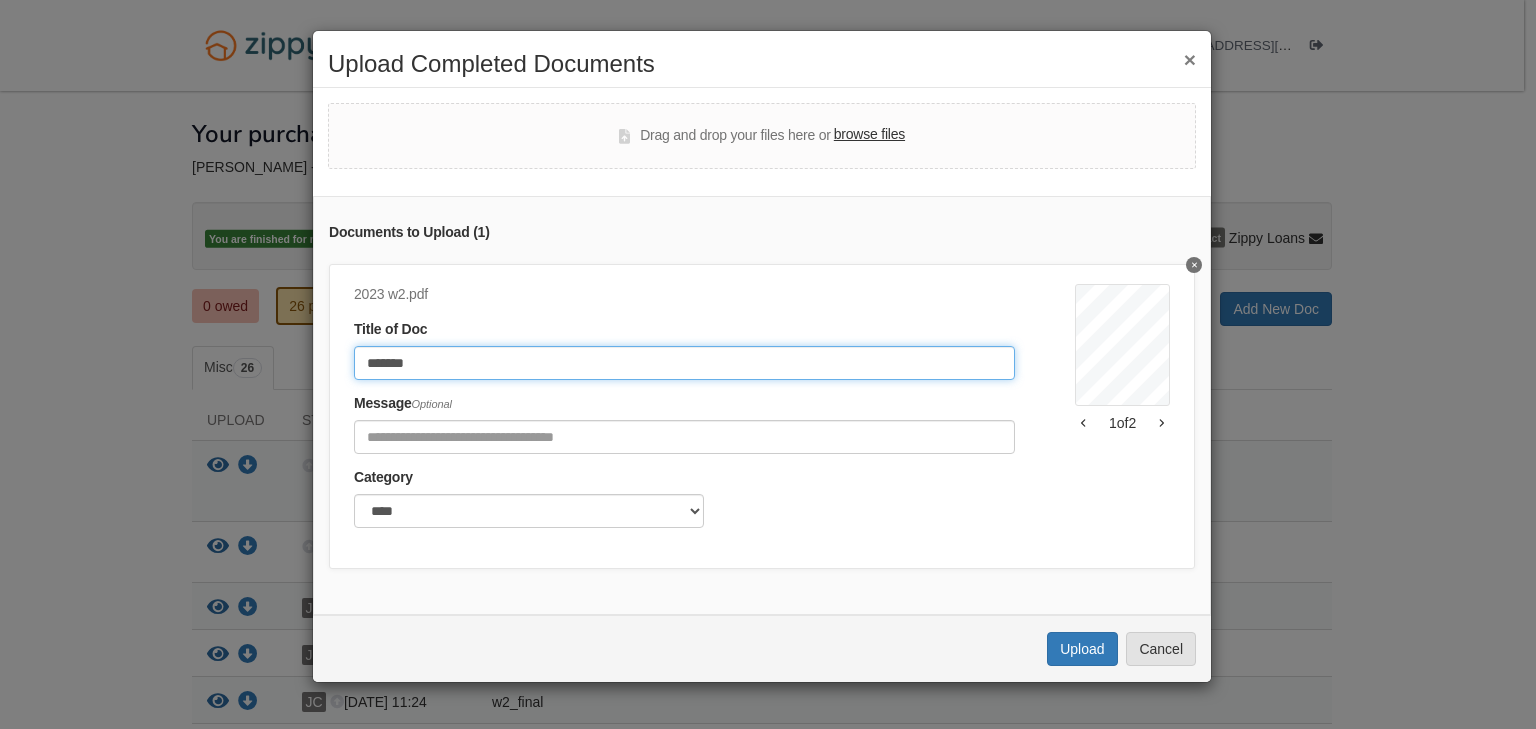click on "*******" 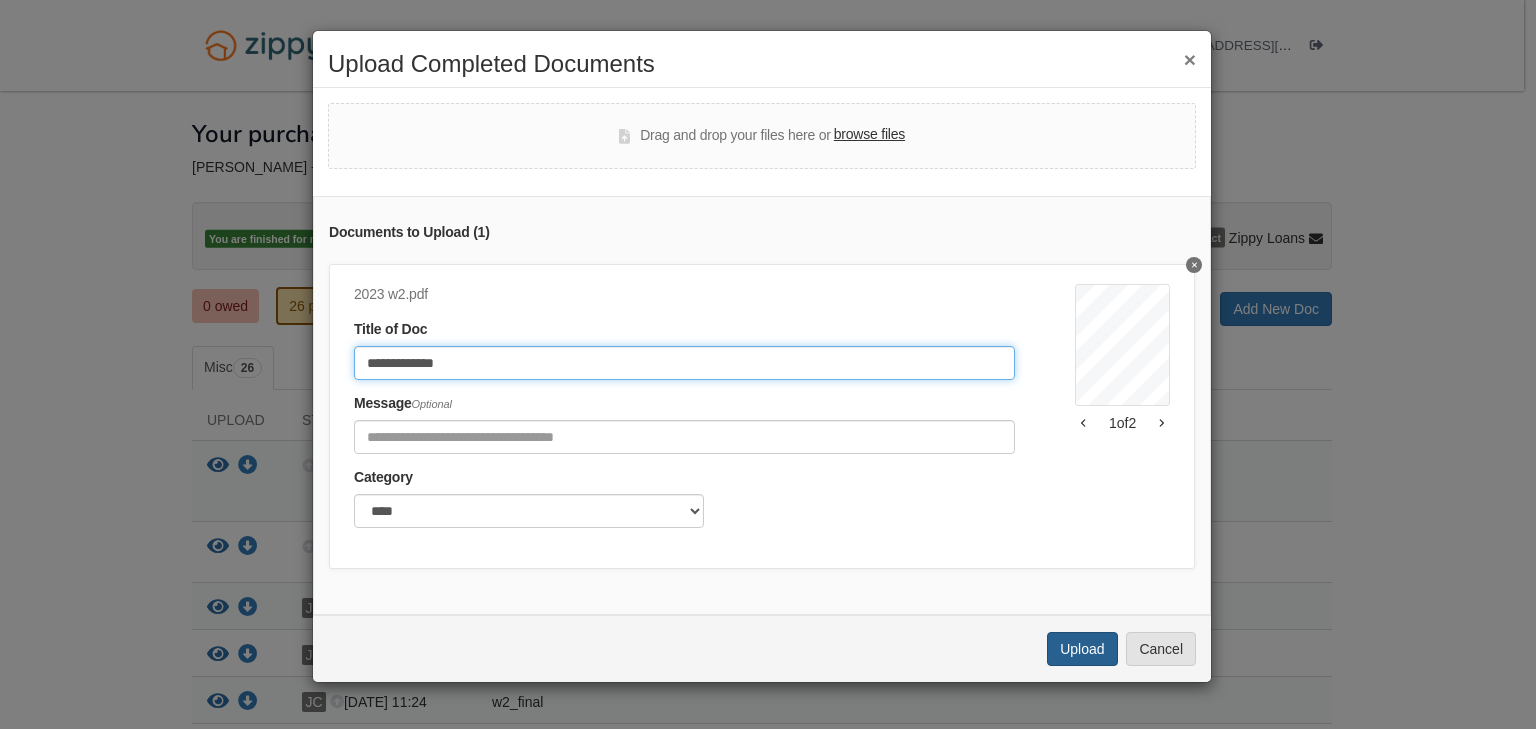 type on "**********" 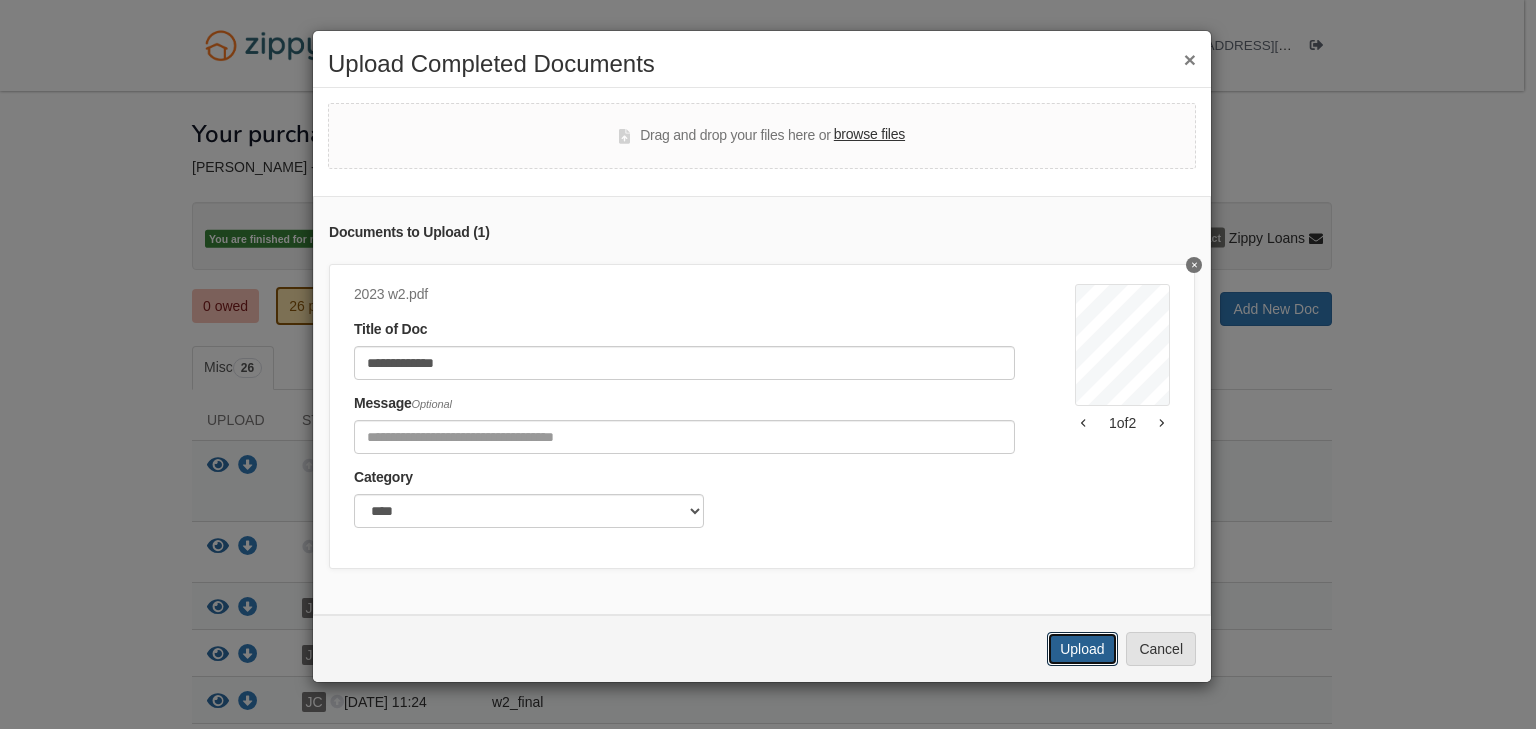 click on "Upload" at bounding box center [1082, 649] 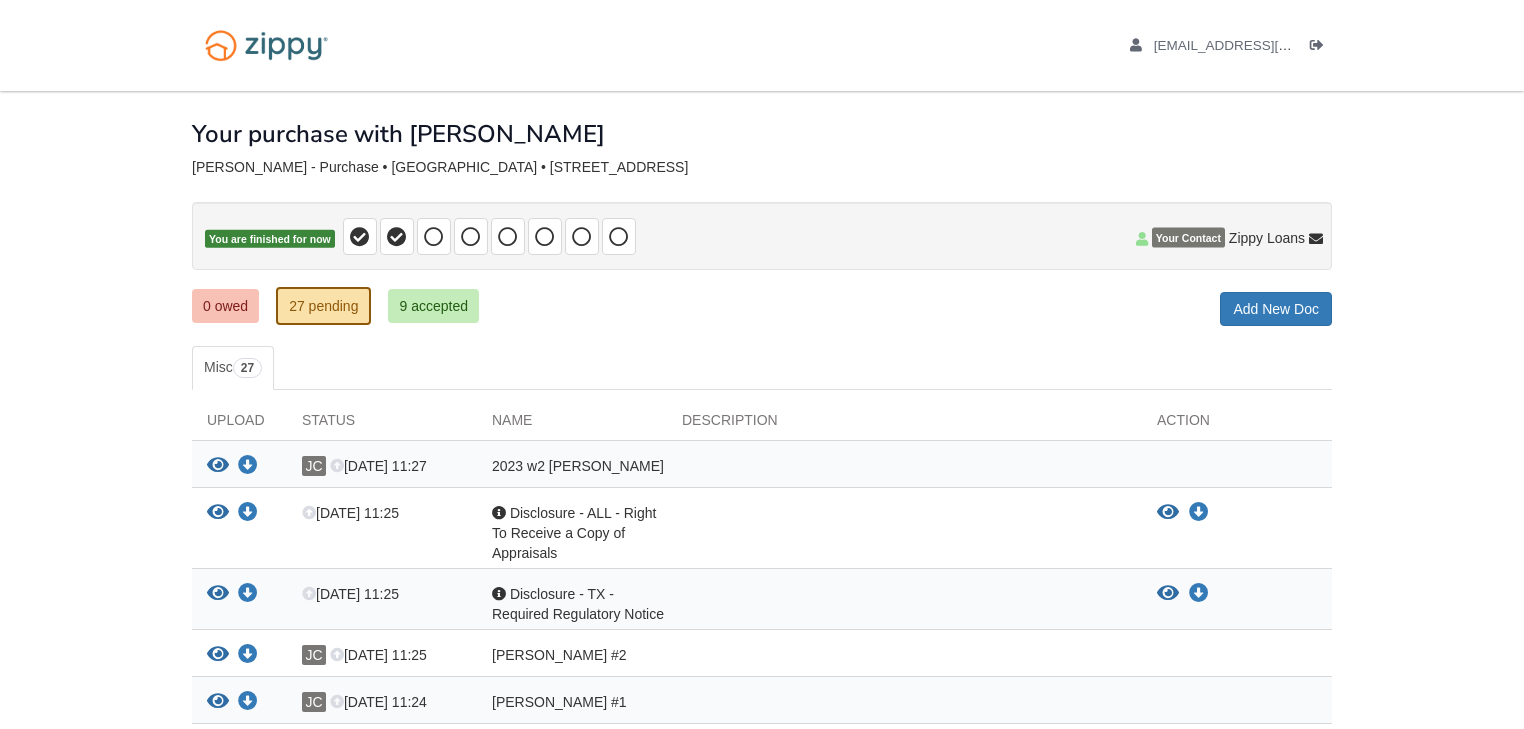 scroll, scrollTop: 0, scrollLeft: 0, axis: both 